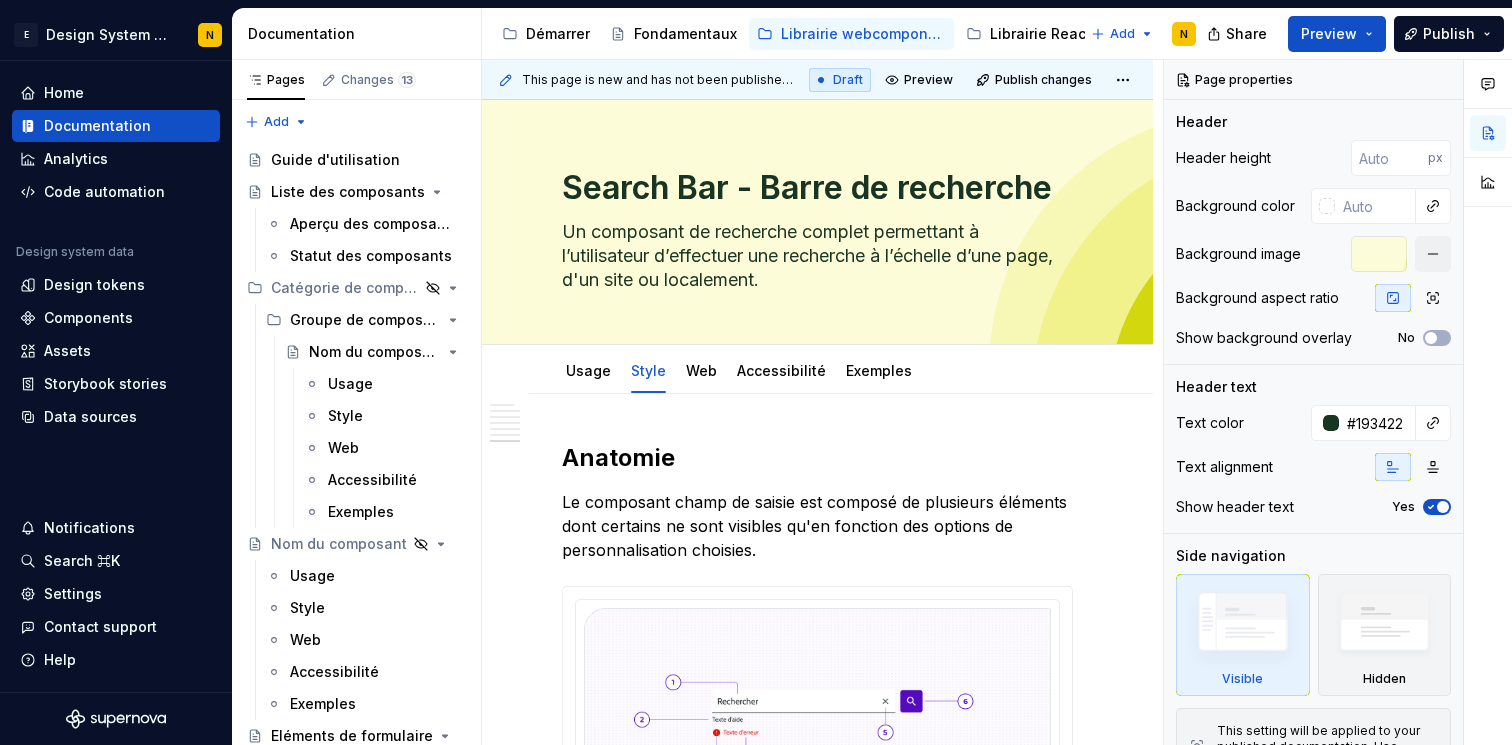 scroll, scrollTop: 0, scrollLeft: 0, axis: both 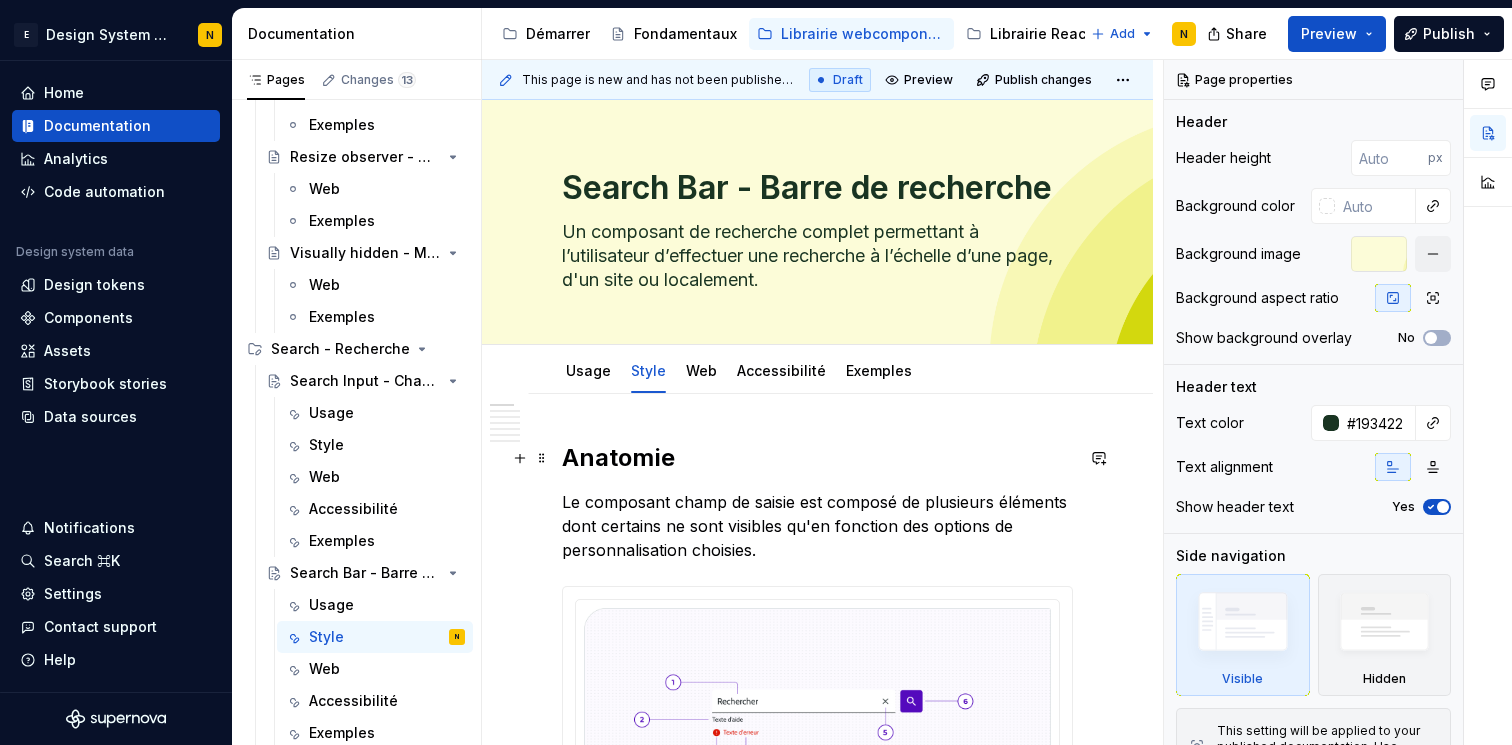 click on "Anatomie" at bounding box center [817, 458] 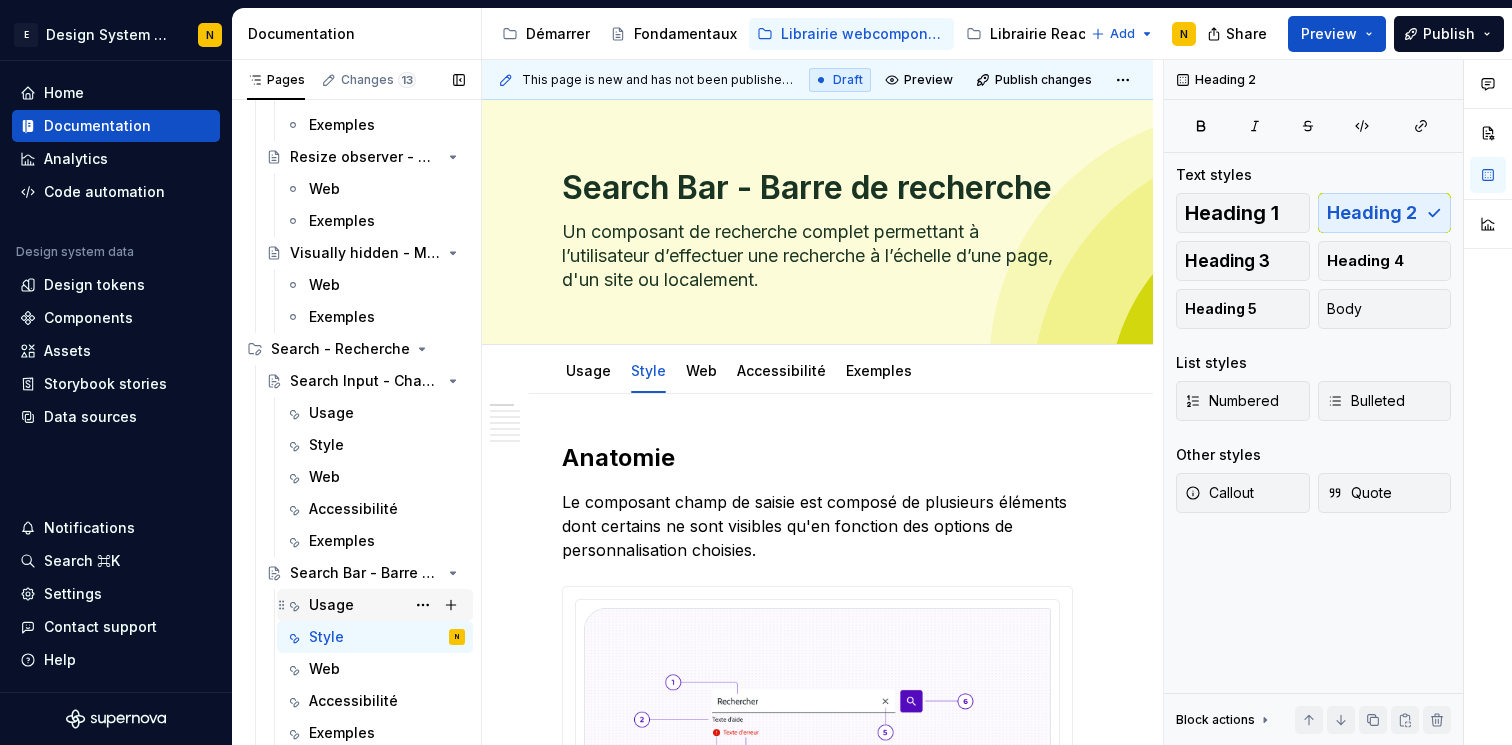 click on "Usage" at bounding box center [331, 605] 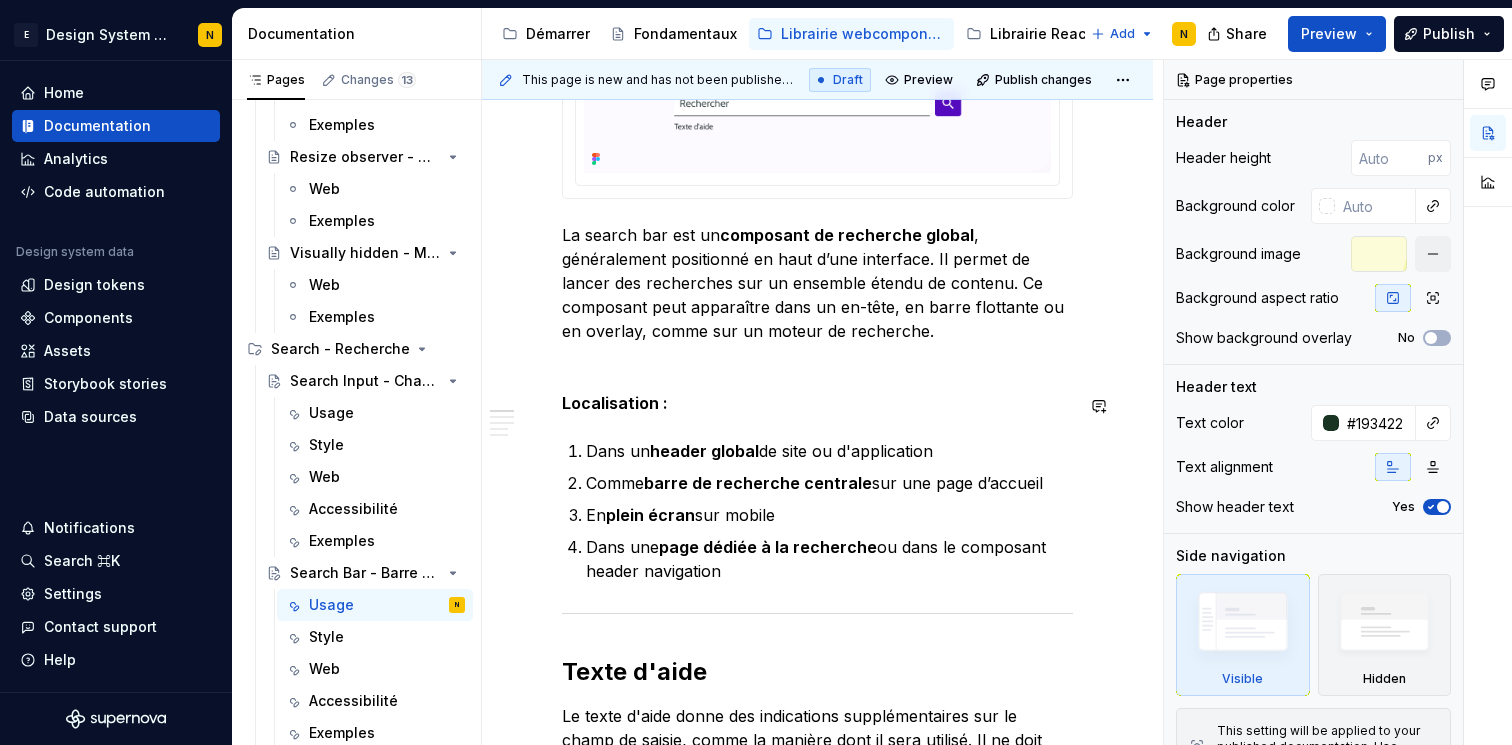 scroll, scrollTop: 495, scrollLeft: 0, axis: vertical 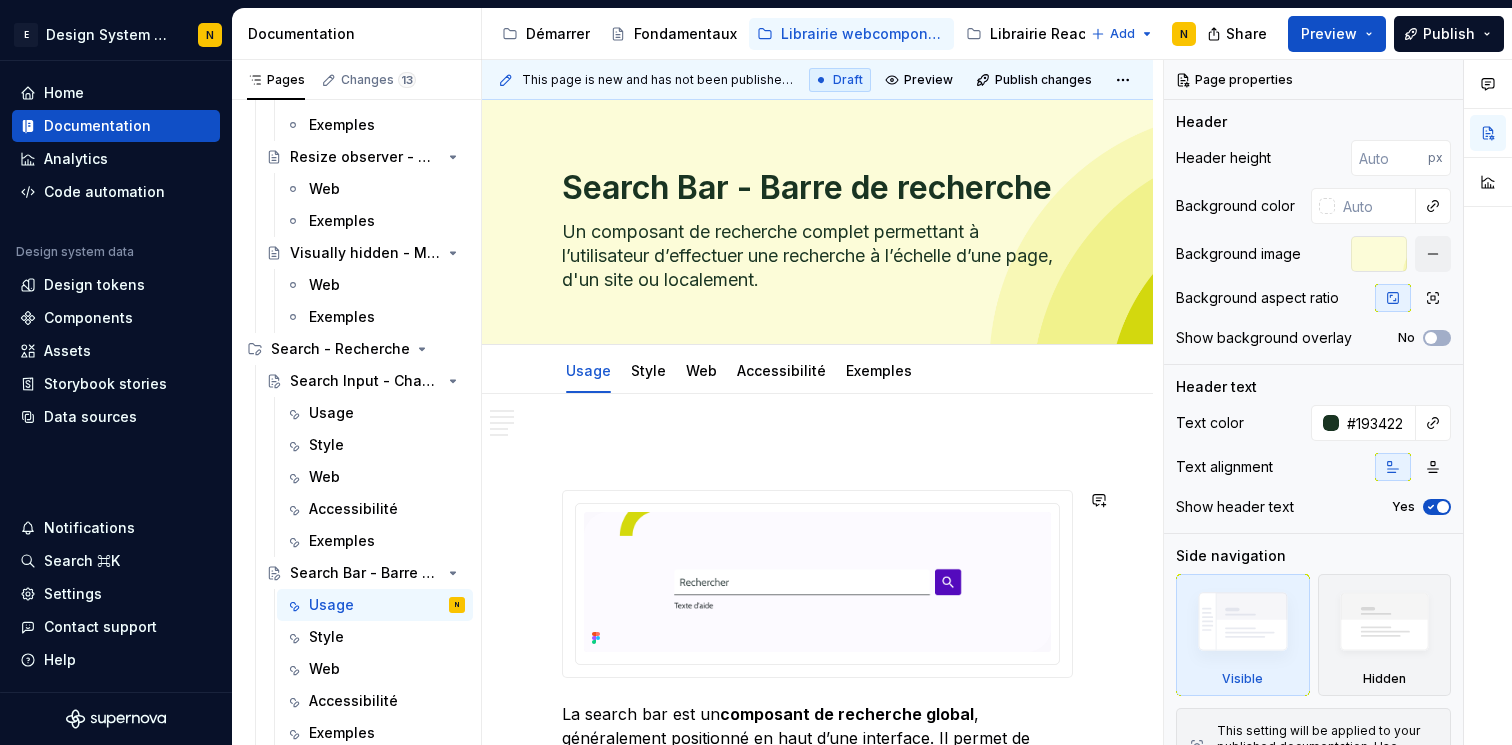 click on "La search bar est un  composant de recherche global , généralement positionné en haut d’une interface. Il permet de lancer des recherches sur un ensemble étendu de contenu. Ce composant peut apparaître dans un en-tête, en barre flottante ou en overlay, comme sur un moteur de recherche. Localisation : Dans un  header global  de site ou d'application Comme  barre de recherche centrale  sur une page d’accueil En  plein écran  sur mobile Dans une  page dédiée à la recherche  ou dans le composant header navigation Texte d'aide  Le texte d'aide donne des indications supplémentaires sur le champ de saisie, comme la manière dont il sera utilisé. Il ne doit occuper qu'une seule ligne pour simplifier sa compréhension. Il doit décrire le format attendu, si celui-ci est spécifique. Message d'erreur  Le message d'erreur vient apporter des informations supplémentaires à l'utilisateur lors de la complétion ou lors de la validation d'un formulaire. Comportement général Saisie de texte  :  :  : : : :" at bounding box center [817, 2000] 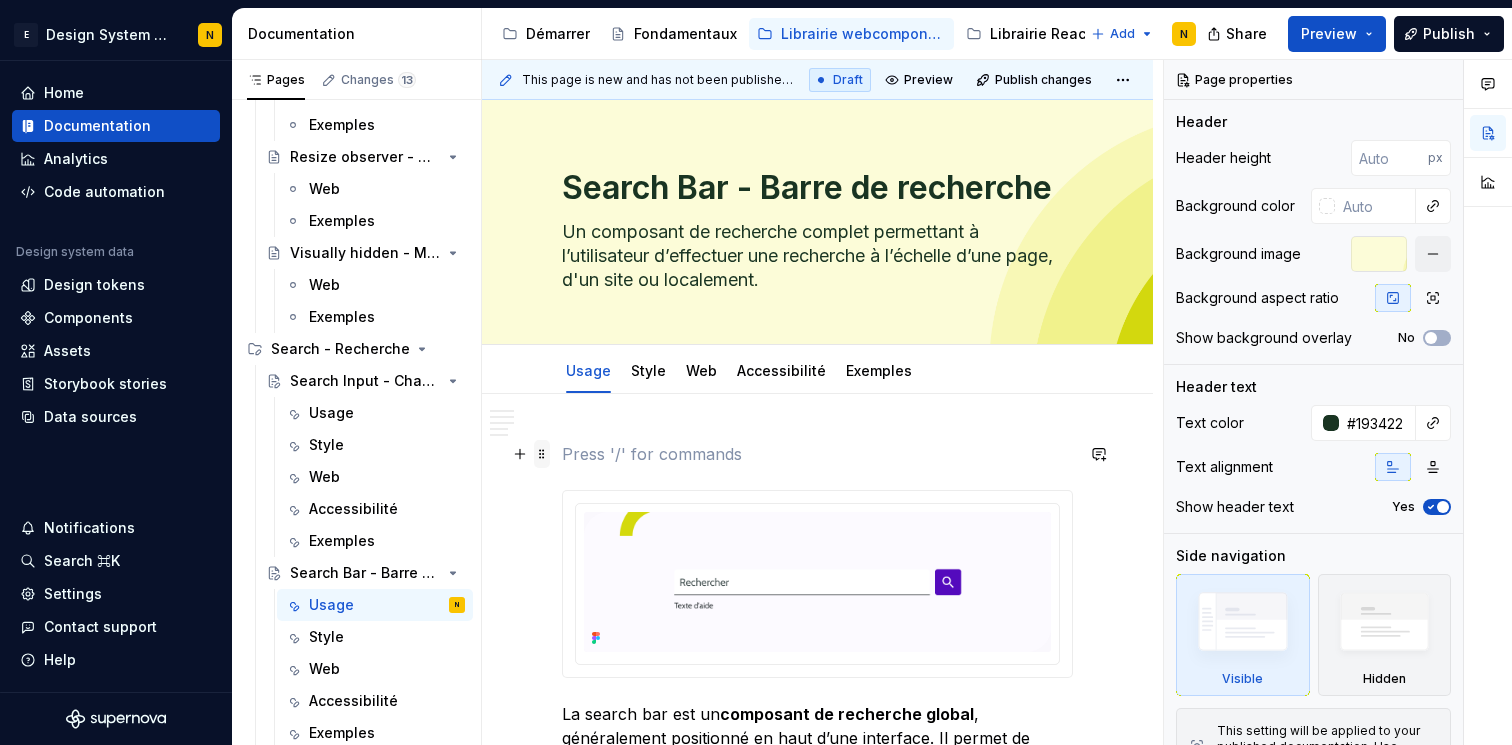 click at bounding box center (542, 454) 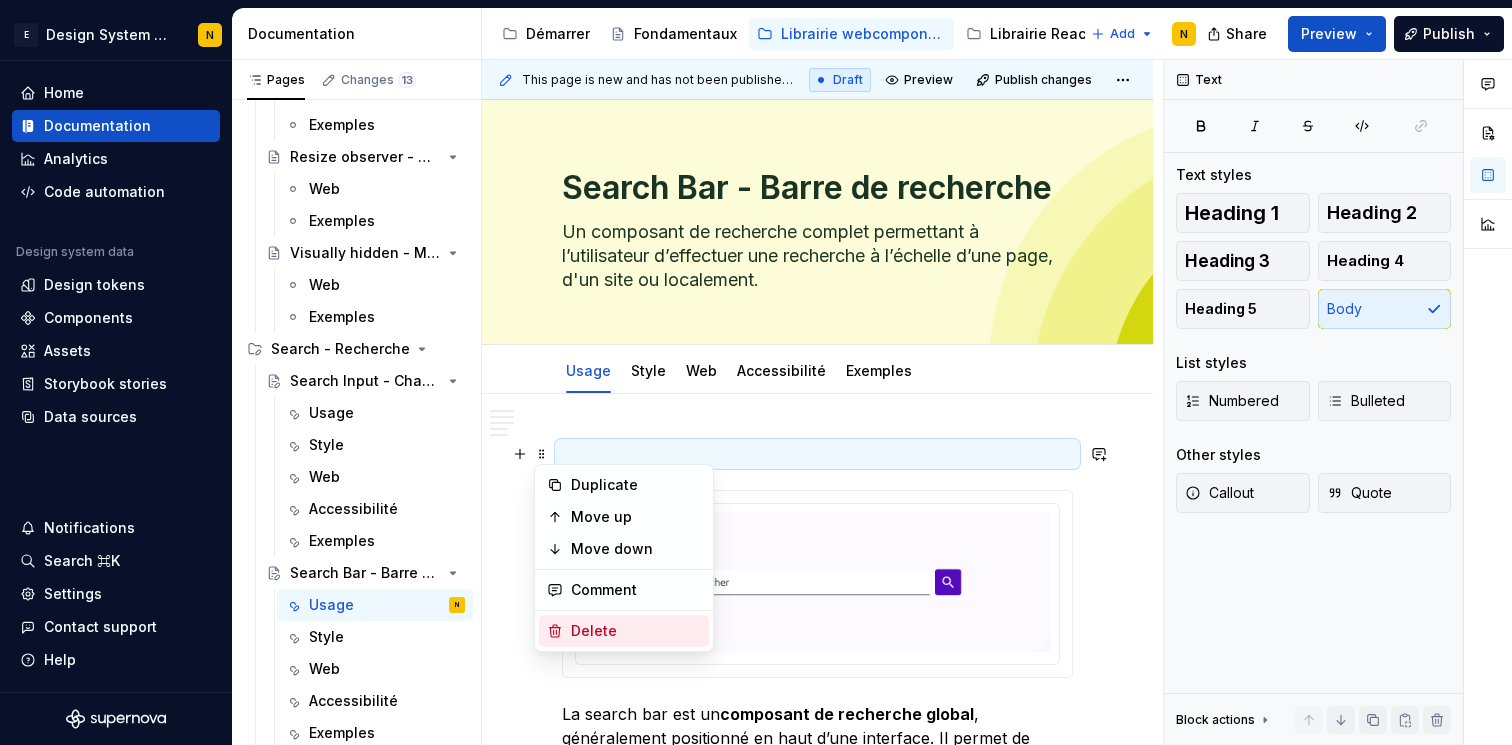 click on "Delete" at bounding box center [636, 631] 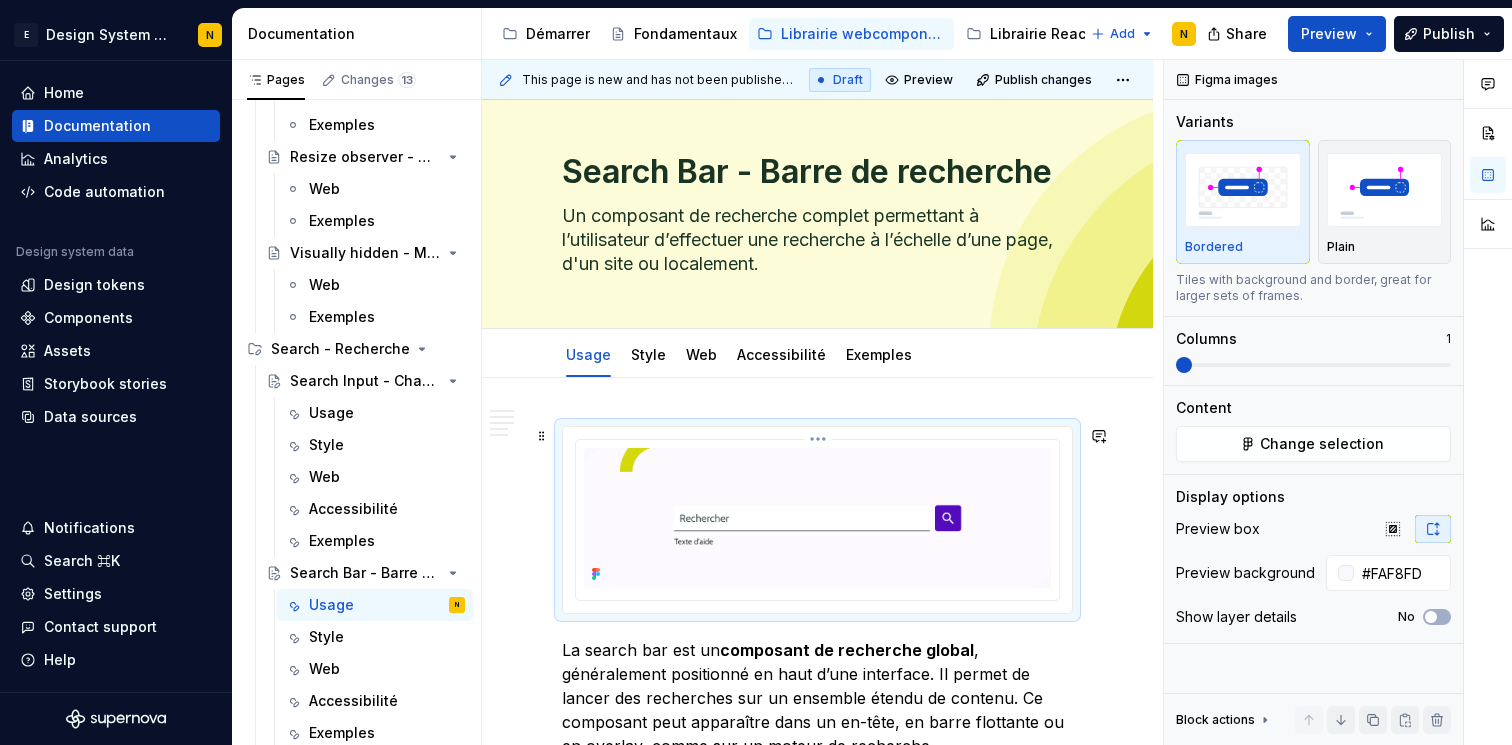 scroll, scrollTop: 0, scrollLeft: 0, axis: both 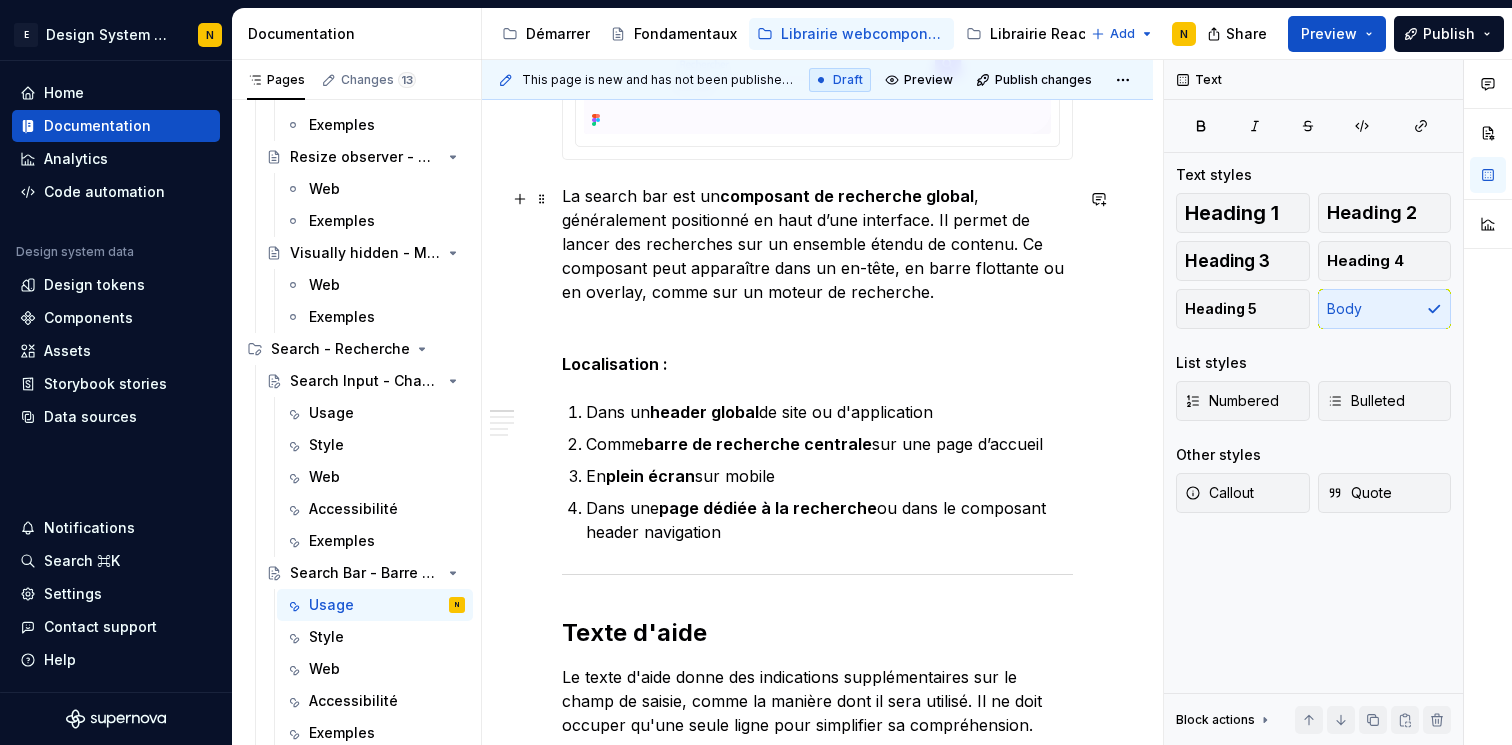 click on "La search bar est un composant de recherche global , généralement positionné en haut d’une interface. Il permet de lancer des recherches sur un ensemble étendu de contenu. Ce composant peut apparaître dans un en-tête, en barre flottante ou en overlay, comme sur un moteur de recherche." at bounding box center (817, 244) 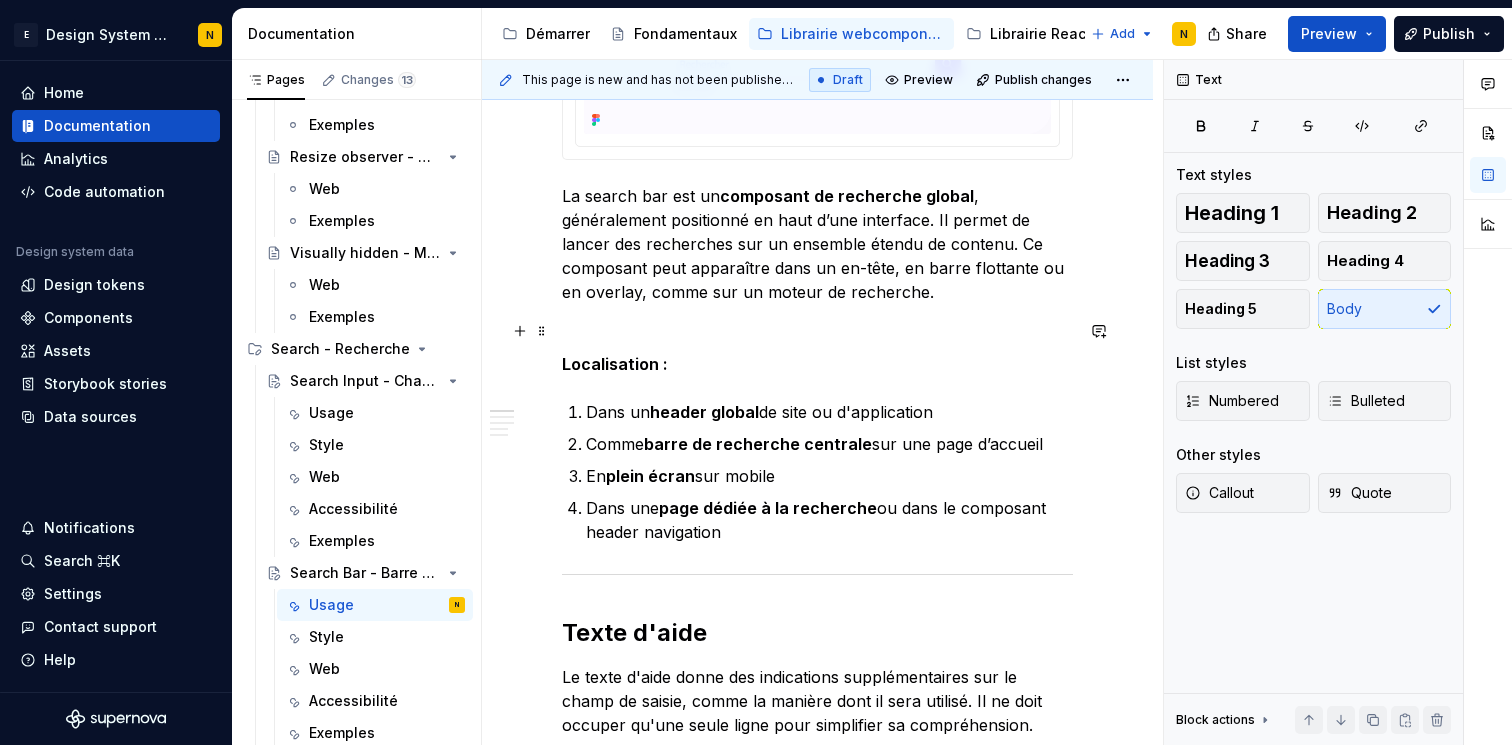 click at bounding box center (817, 328) 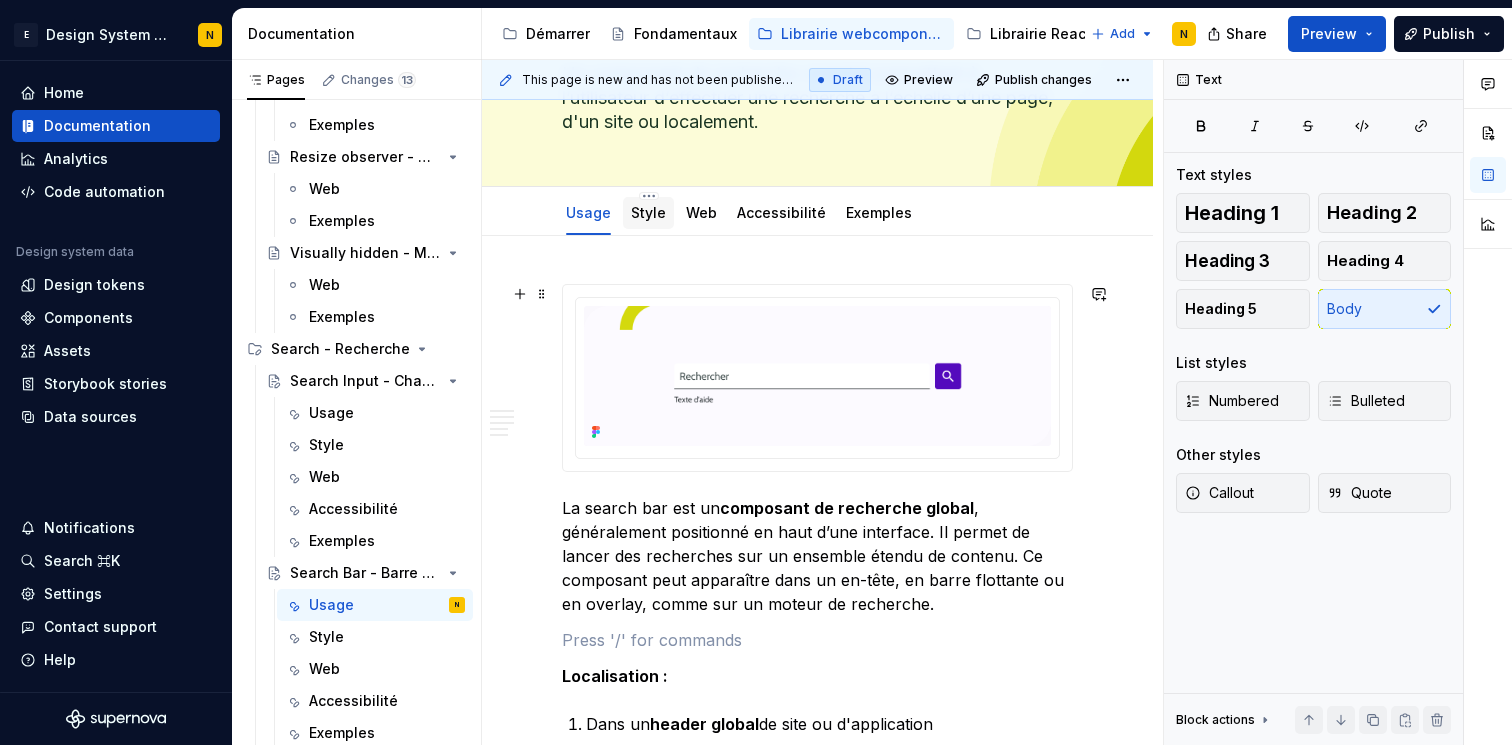 scroll, scrollTop: 0, scrollLeft: 0, axis: both 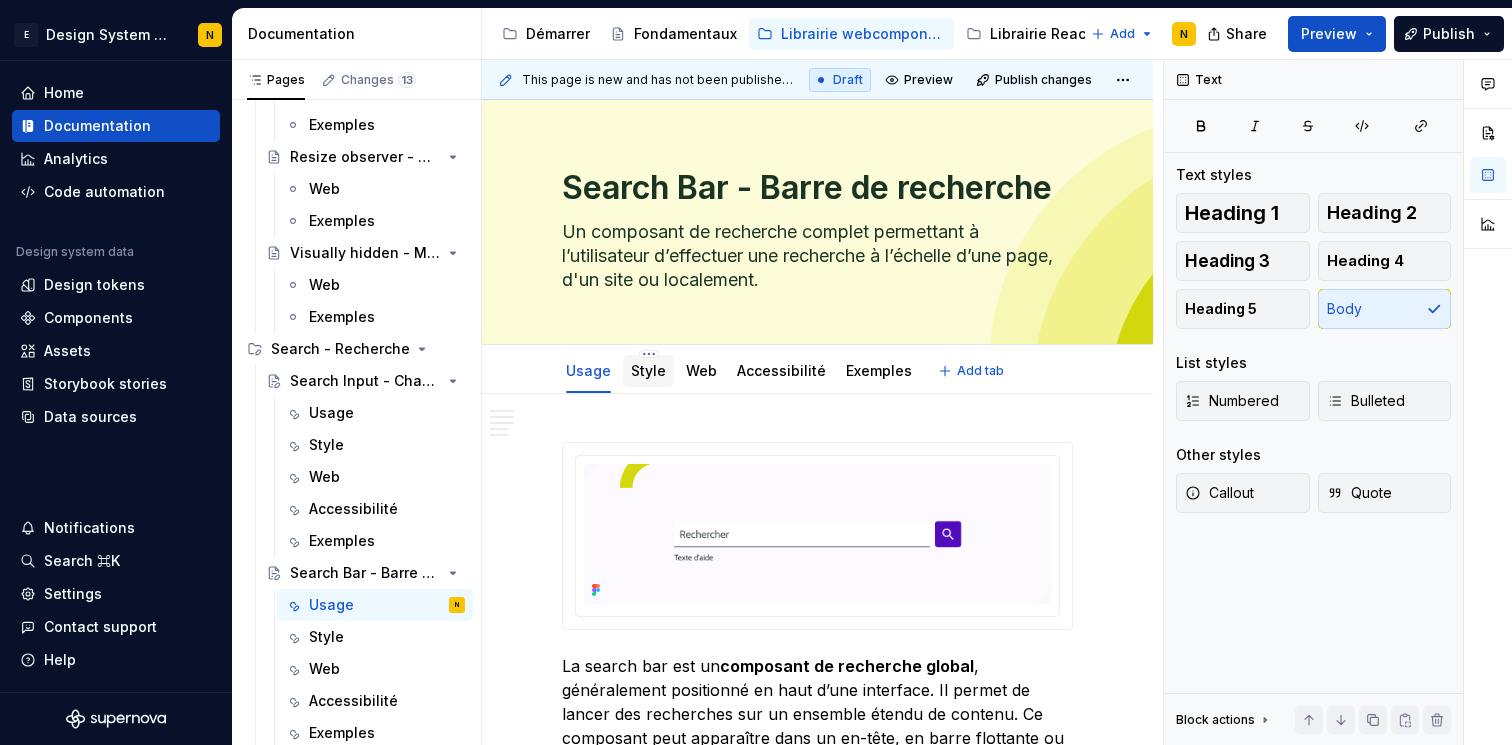click on "Style" at bounding box center (648, 371) 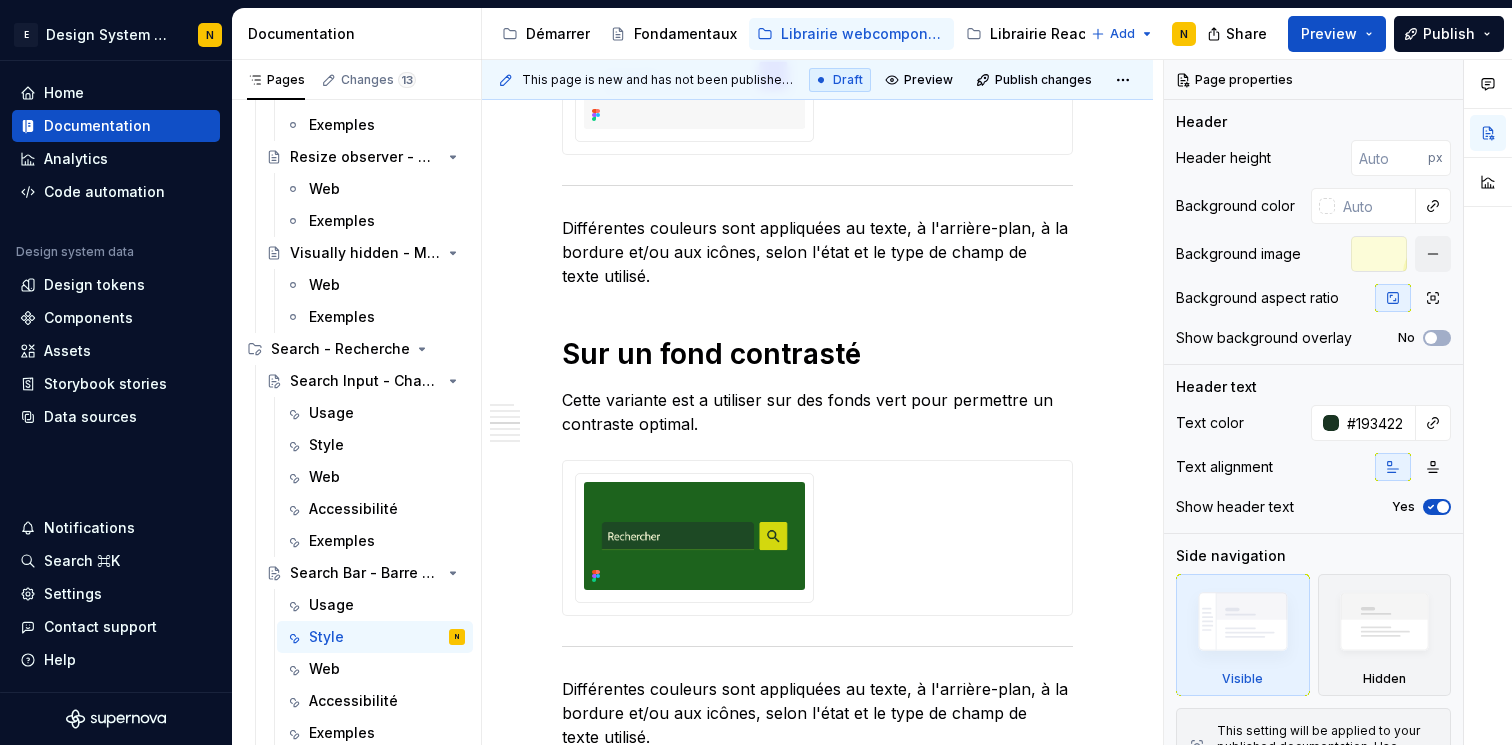 scroll, scrollTop: 1592, scrollLeft: 0, axis: vertical 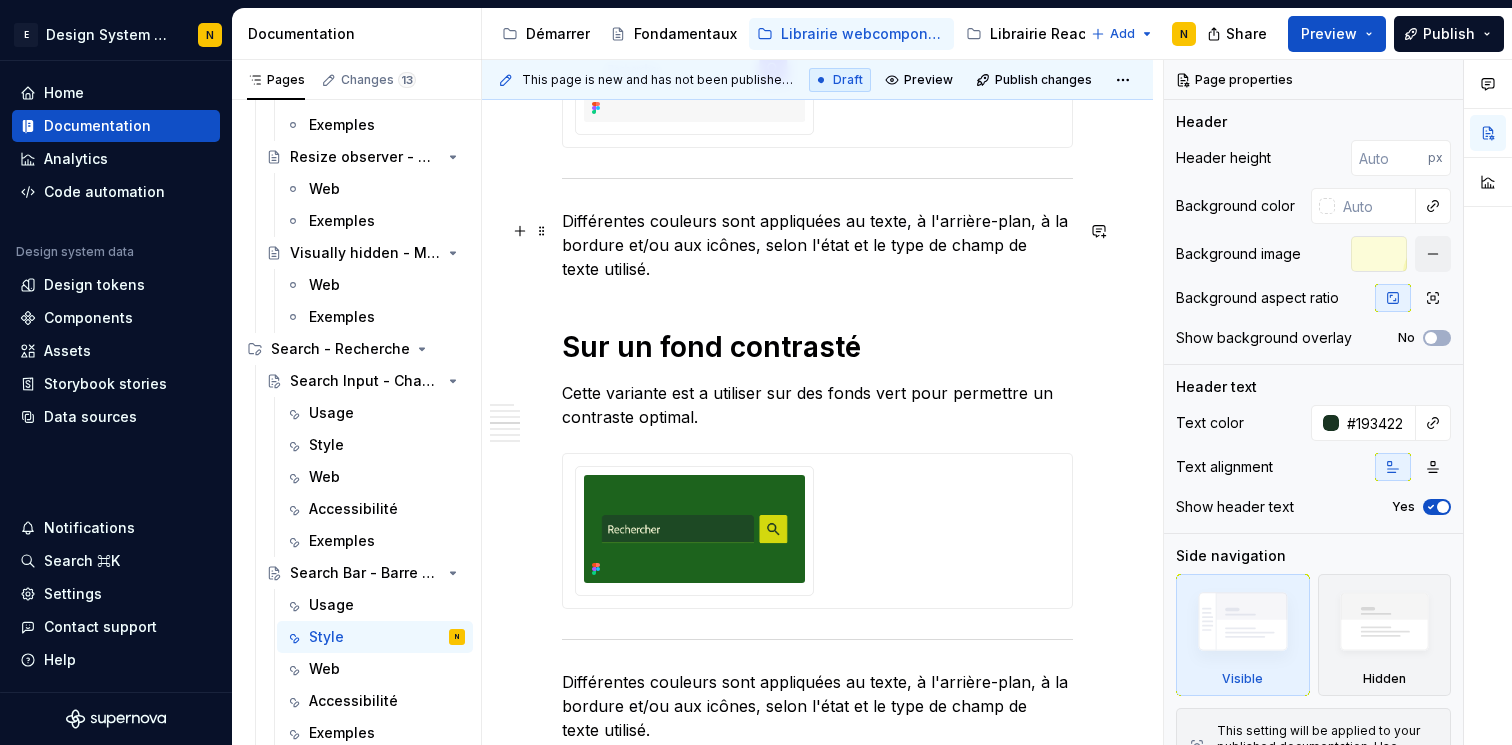 click on "Différentes couleurs sont appliquées au texte, à l'arrière-plan, à la bordure et/ou aux icônes, selon l'état et le type de champ de texte utilisé." at bounding box center [817, 245] 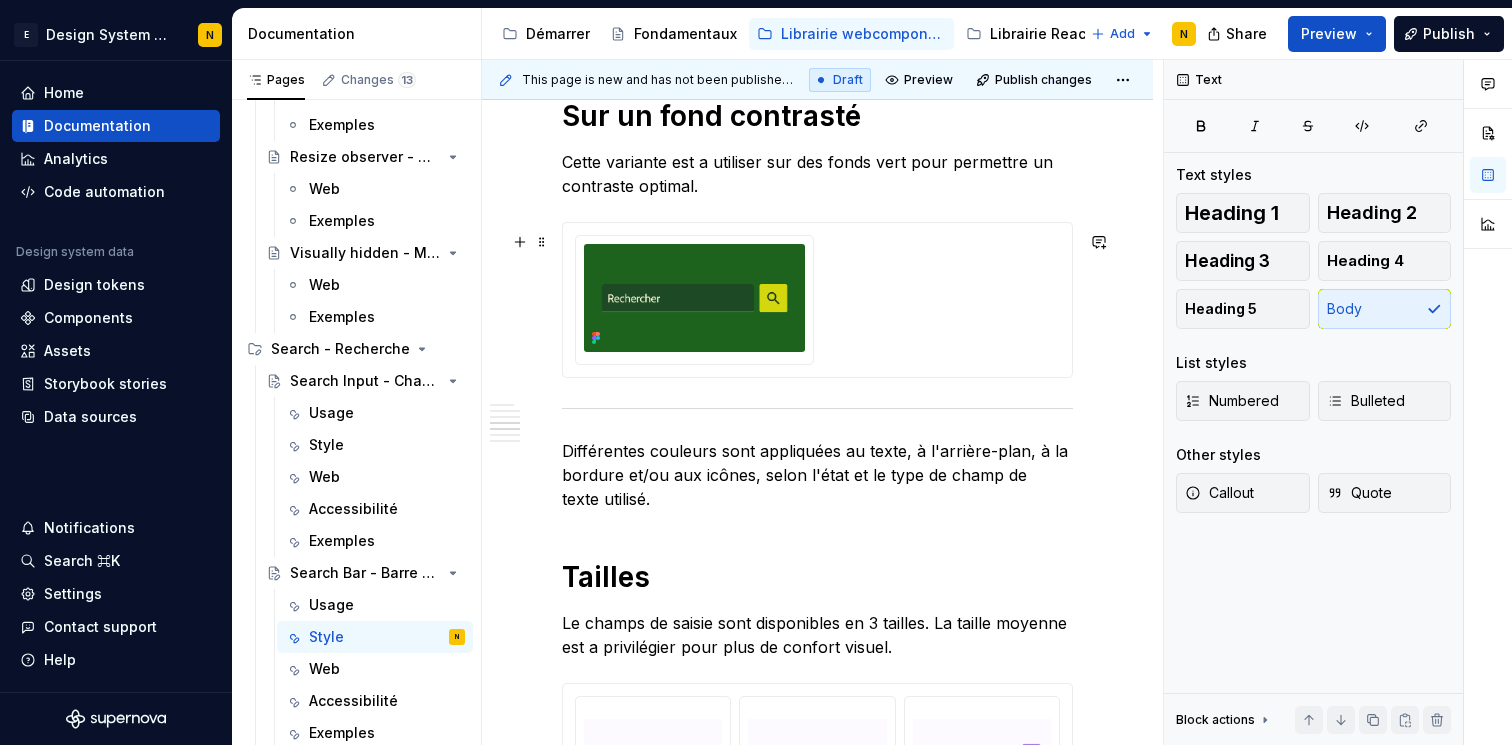 scroll, scrollTop: 1827, scrollLeft: 0, axis: vertical 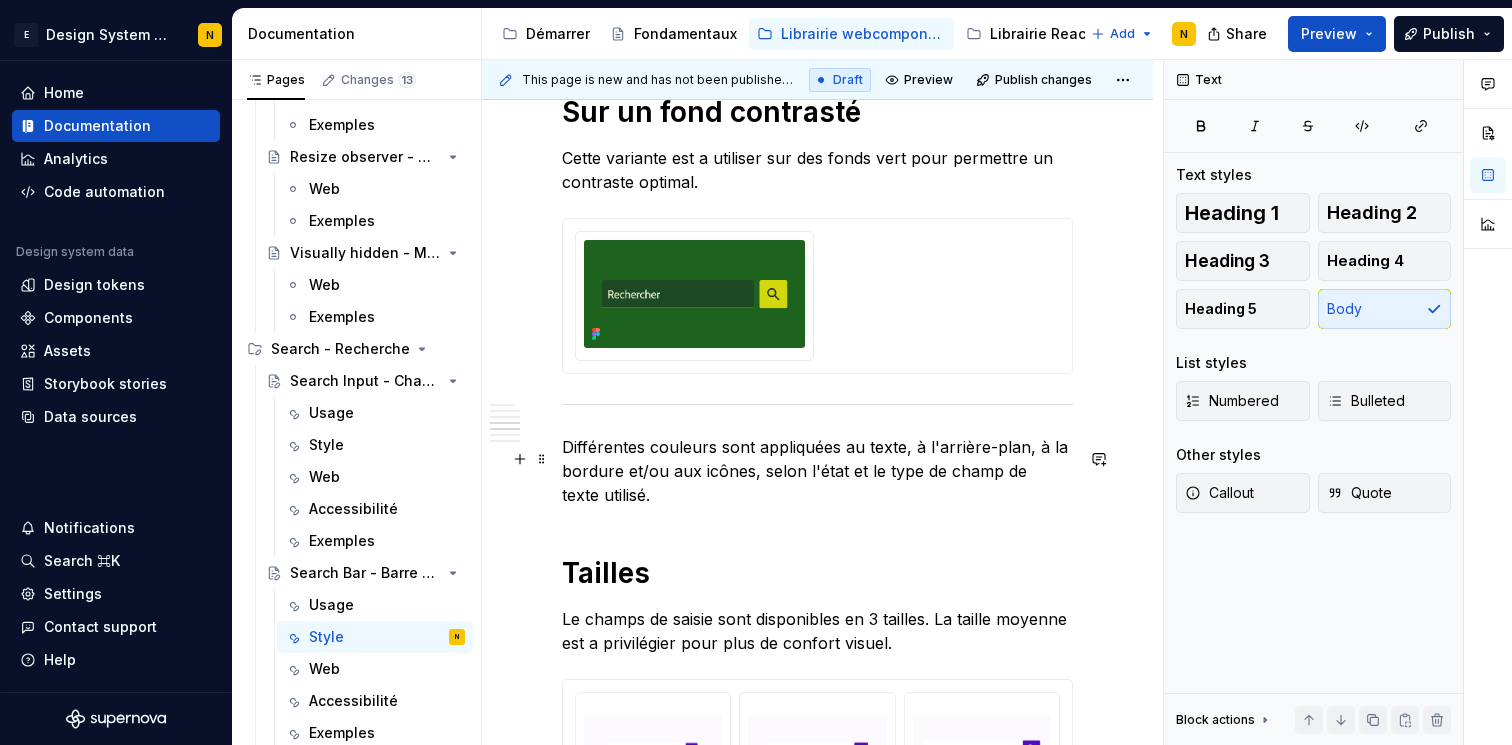 click on "Différentes couleurs sont appliquées au texte, à l'arrière-plan, à la bordure et/ou aux icônes, selon l'état et le type de champ de texte utilisé." at bounding box center [817, 471] 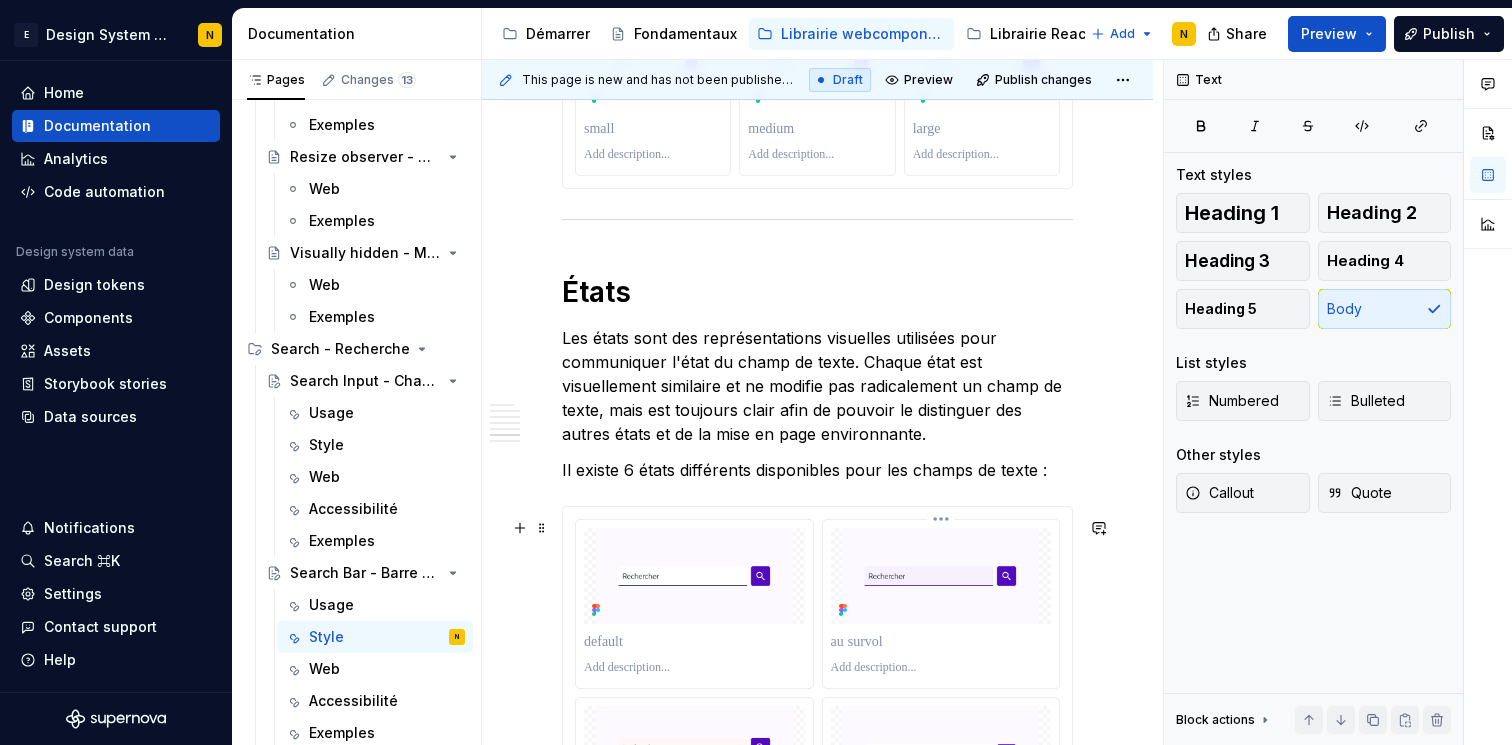 scroll, scrollTop: 2591, scrollLeft: 0, axis: vertical 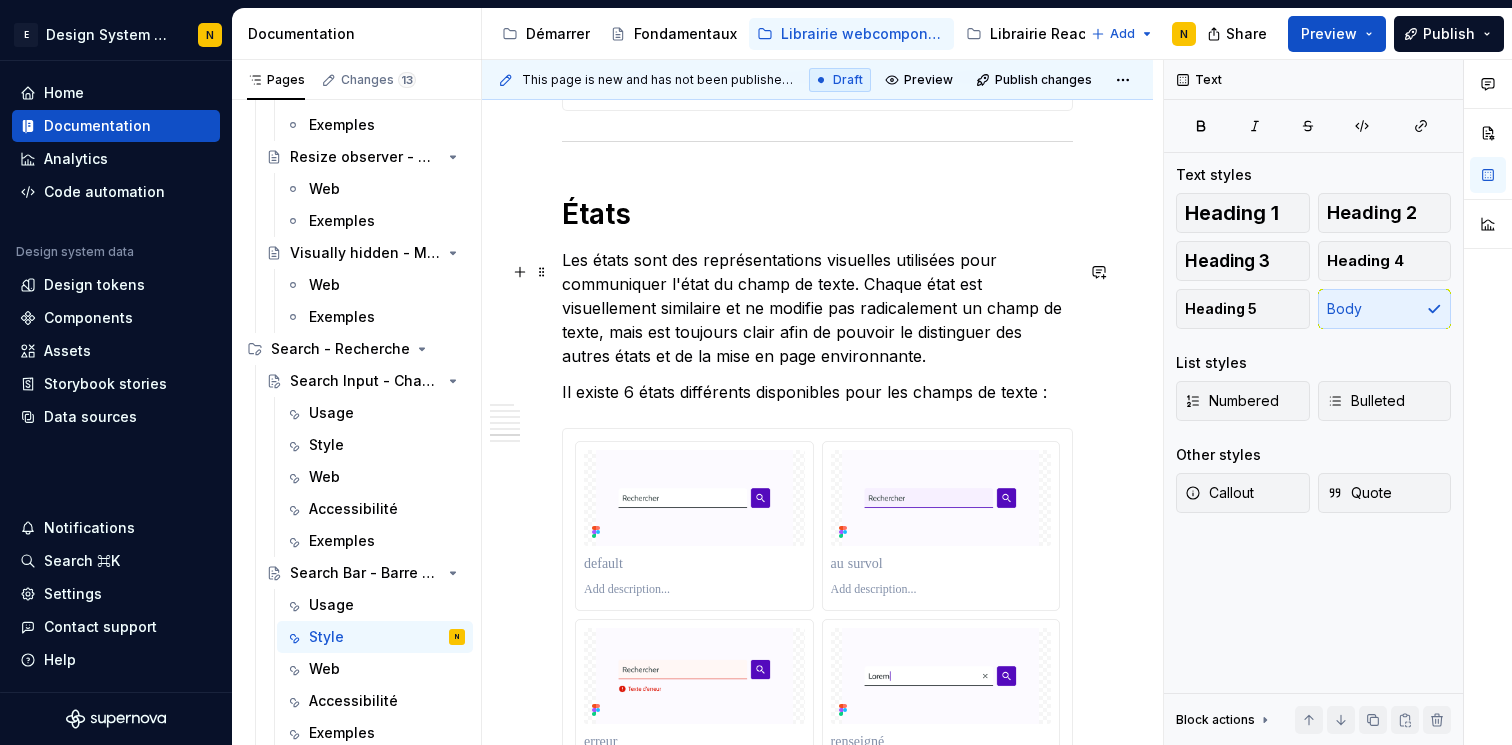 click on "Les états sont des représentations visuelles utilisées pour communiquer l'état du champ de texte. Chaque état est visuellement similaire et ne modifie pas radicalement un champ de texte, mais est toujours clair afin de pouvoir le distinguer des autres états et de la mise en page environnante." at bounding box center (817, 308) 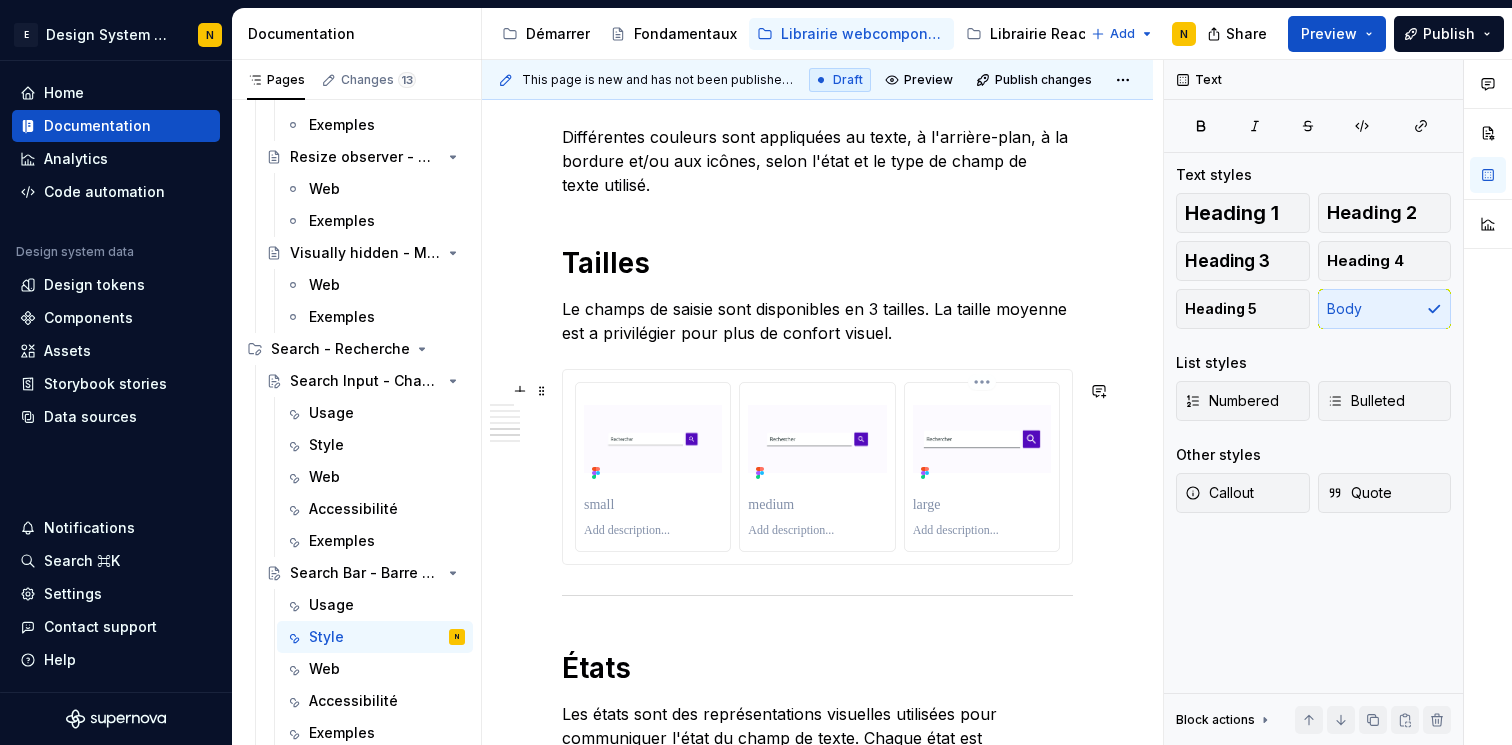 scroll, scrollTop: 2097, scrollLeft: 0, axis: vertical 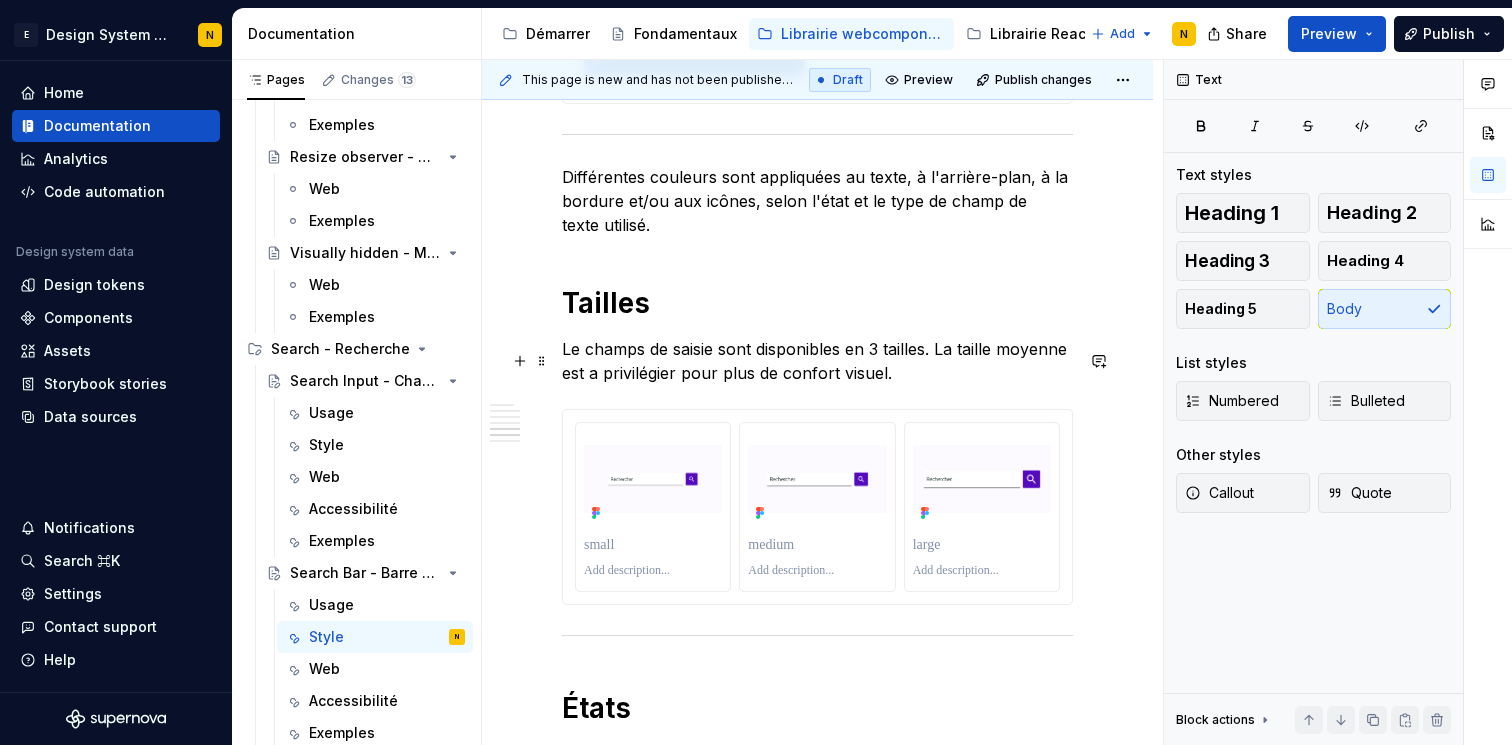 click on "Le champs de saisie sont disponibles en 3 tailles. La taille moyenne est a privilégier pour plus de confort visuel." at bounding box center (817, 361) 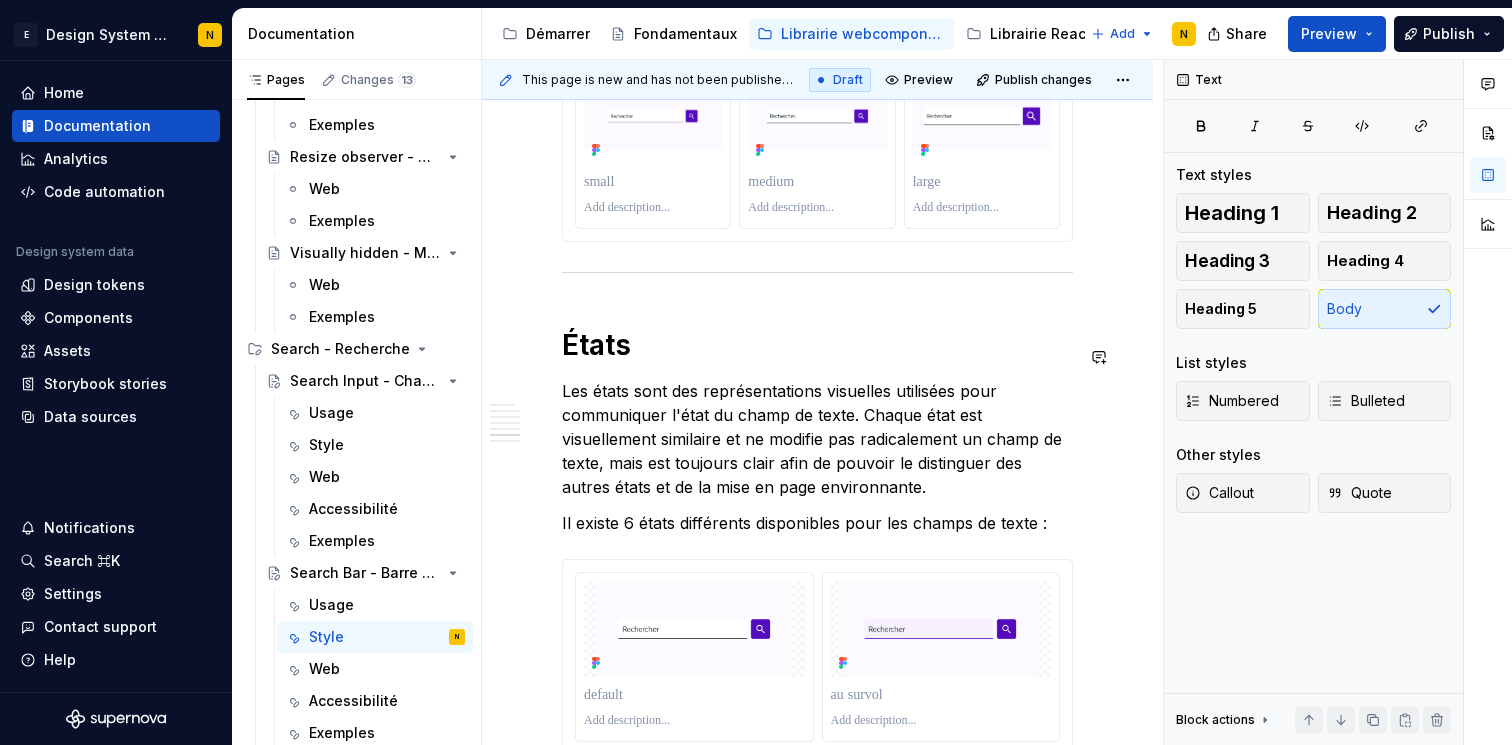 scroll, scrollTop: 2461, scrollLeft: 0, axis: vertical 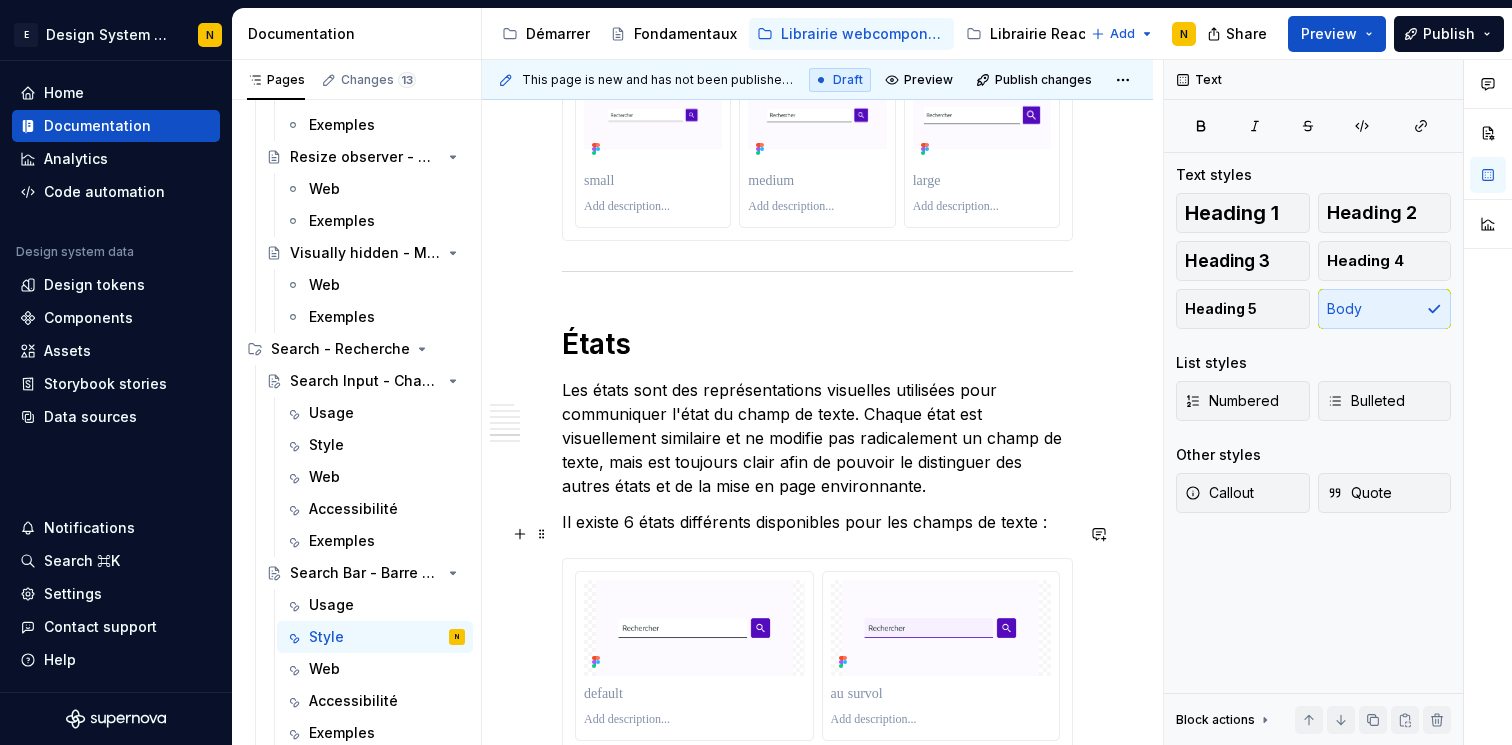 click on "Il existe 6 états différents disponibles pour les champs de texte :" at bounding box center [817, 522] 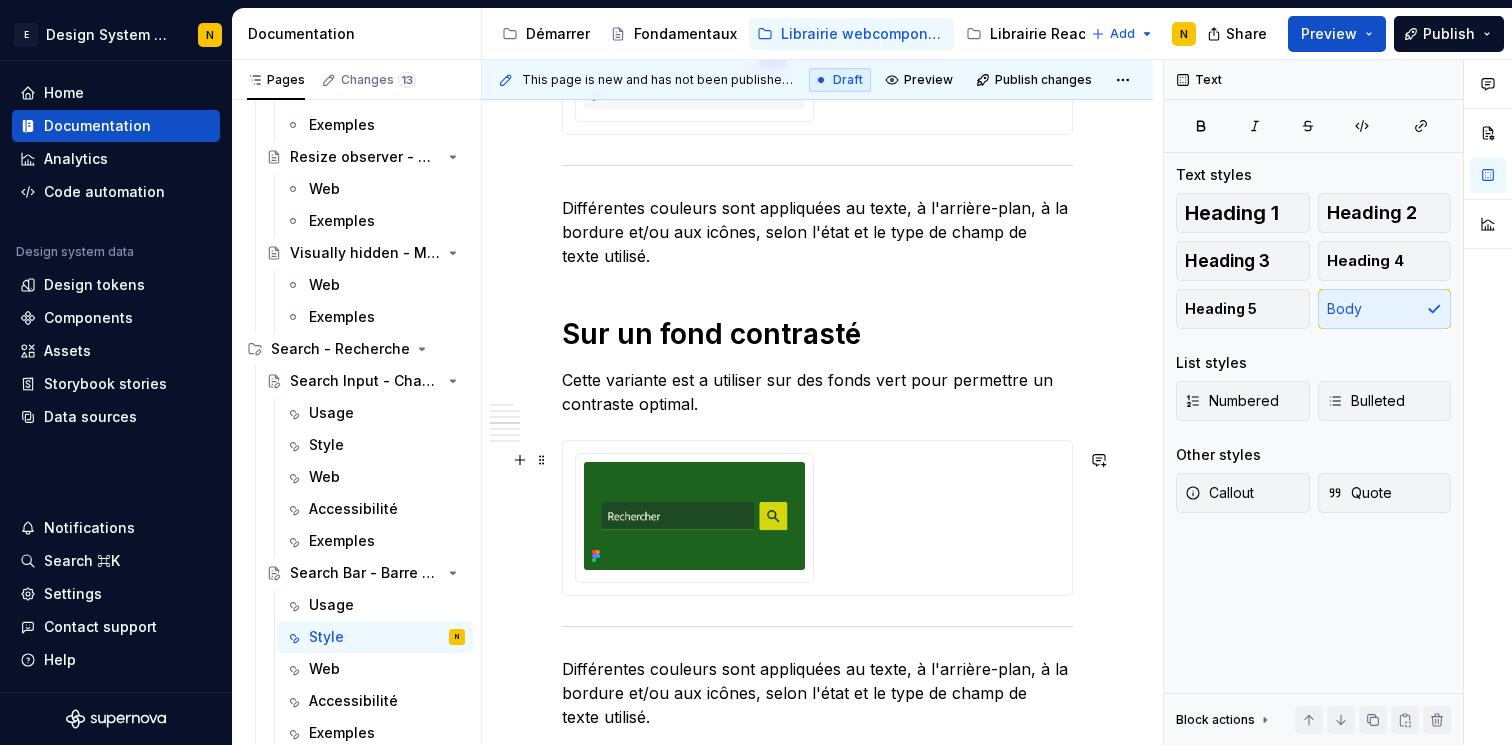 scroll, scrollTop: 1608, scrollLeft: 0, axis: vertical 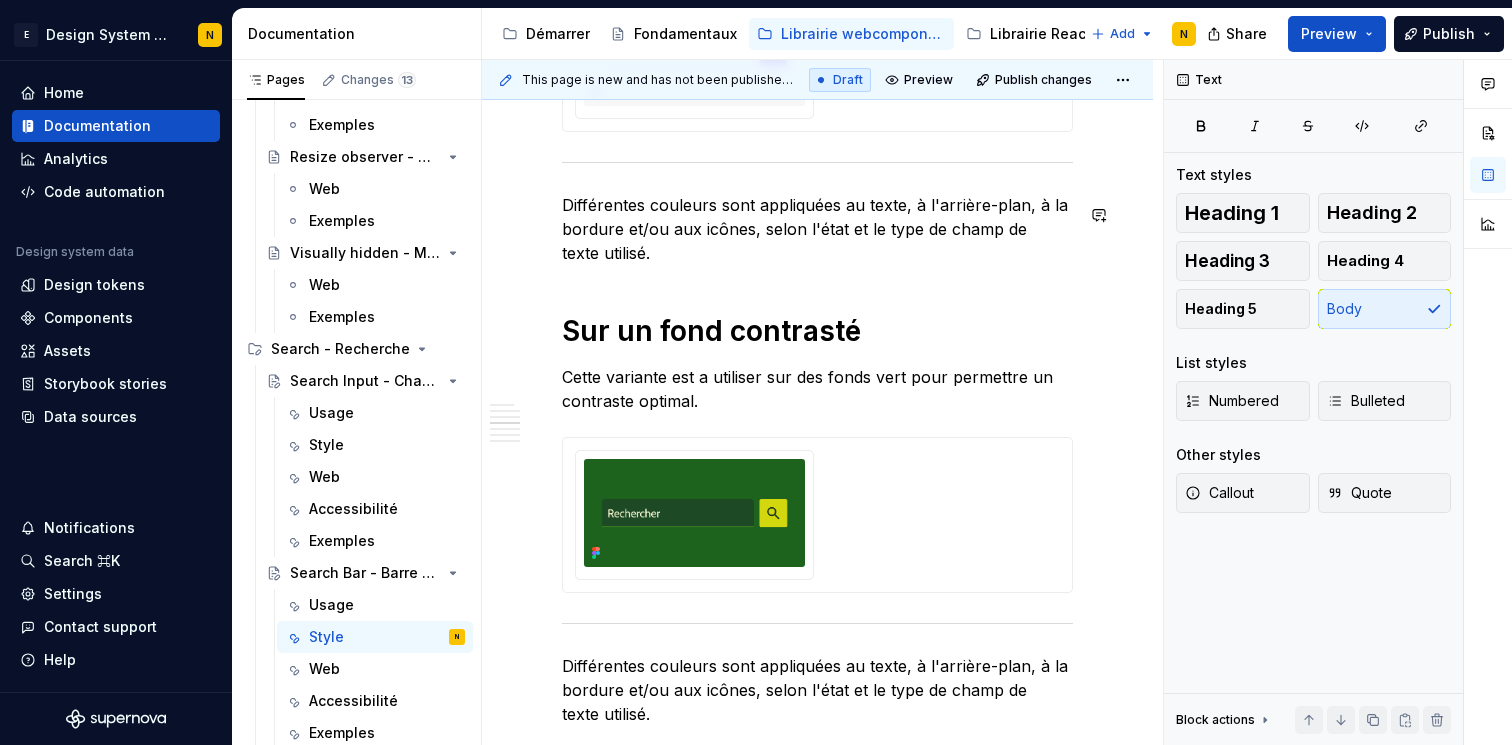click on "Anatomie Le composant champ de saisie est composé de plusieurs éléments dont certains ne sont visibles qu'en fonction des options de personnalisation choisies. Libellé Texte d'aide  facultatif Icône d'erreur  facultatif Texte d'erreur  facultatif Icône d'effacement Icon button Sur un fond blanc  Cette variante est a utiliser sur des fonds blancs pour permettre un contraste optimal. Sur un fond gris  Cette variante est a utiliser sur des fonds gris pour permettre un contraste optimal. Différentes couleurs sont appliquées au texte, à l'arrière-plan, à la bordure et/ou aux icônes, selon l'état et le type de champ de texte utilisé. Sur un fond contrasté Cette variante est a utiliser sur des fonds vert pour permettre un contraste optimal. Différentes couleurs sont appliquées au texte, à l'arrière-plan, à la bordure et/ou aux icônes, selon l'état et le type de champ de texte utilisé. Tailles États Il existe 6 états différents disponibles pour les champs de texte : Responsive" at bounding box center (817, 456) 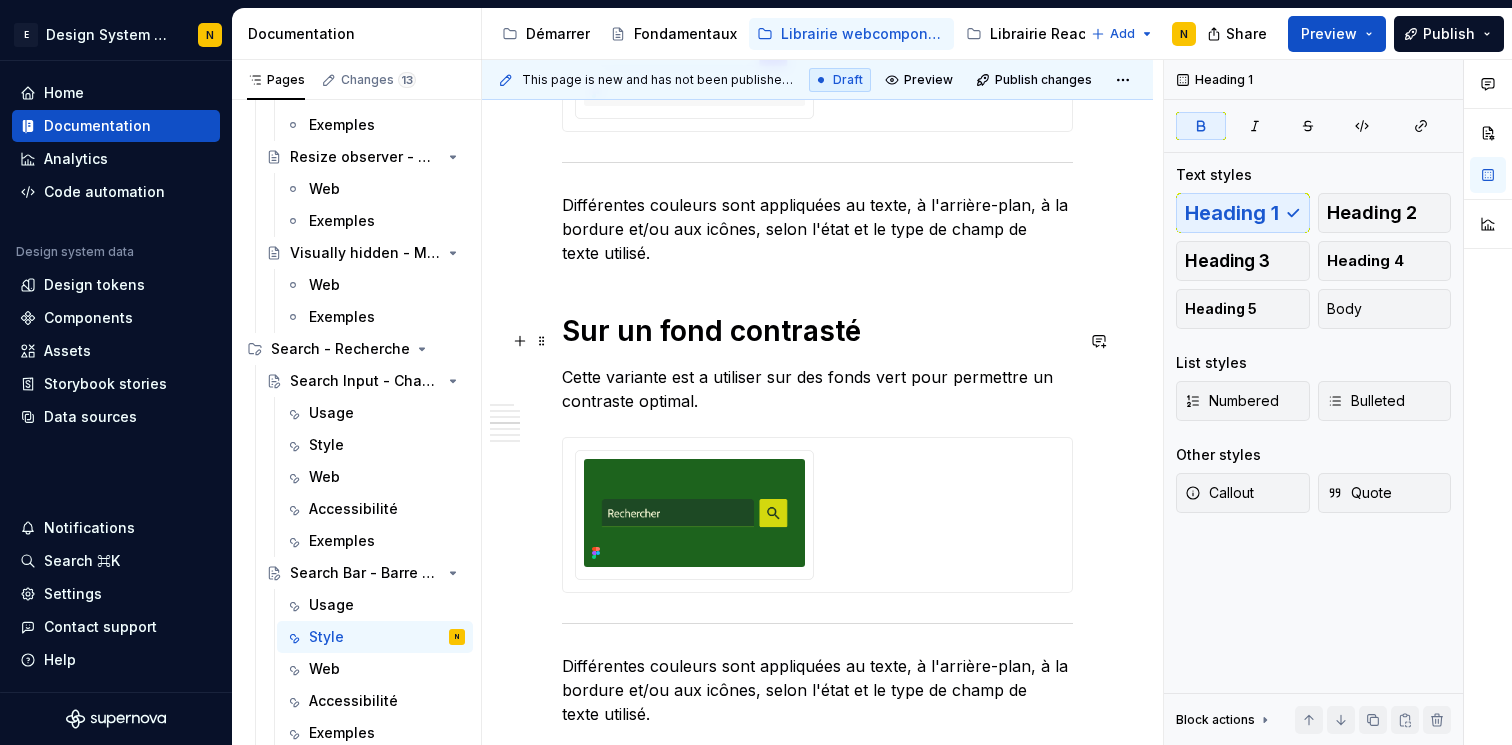 click on "Sur un fond contrasté" at bounding box center [817, 331] 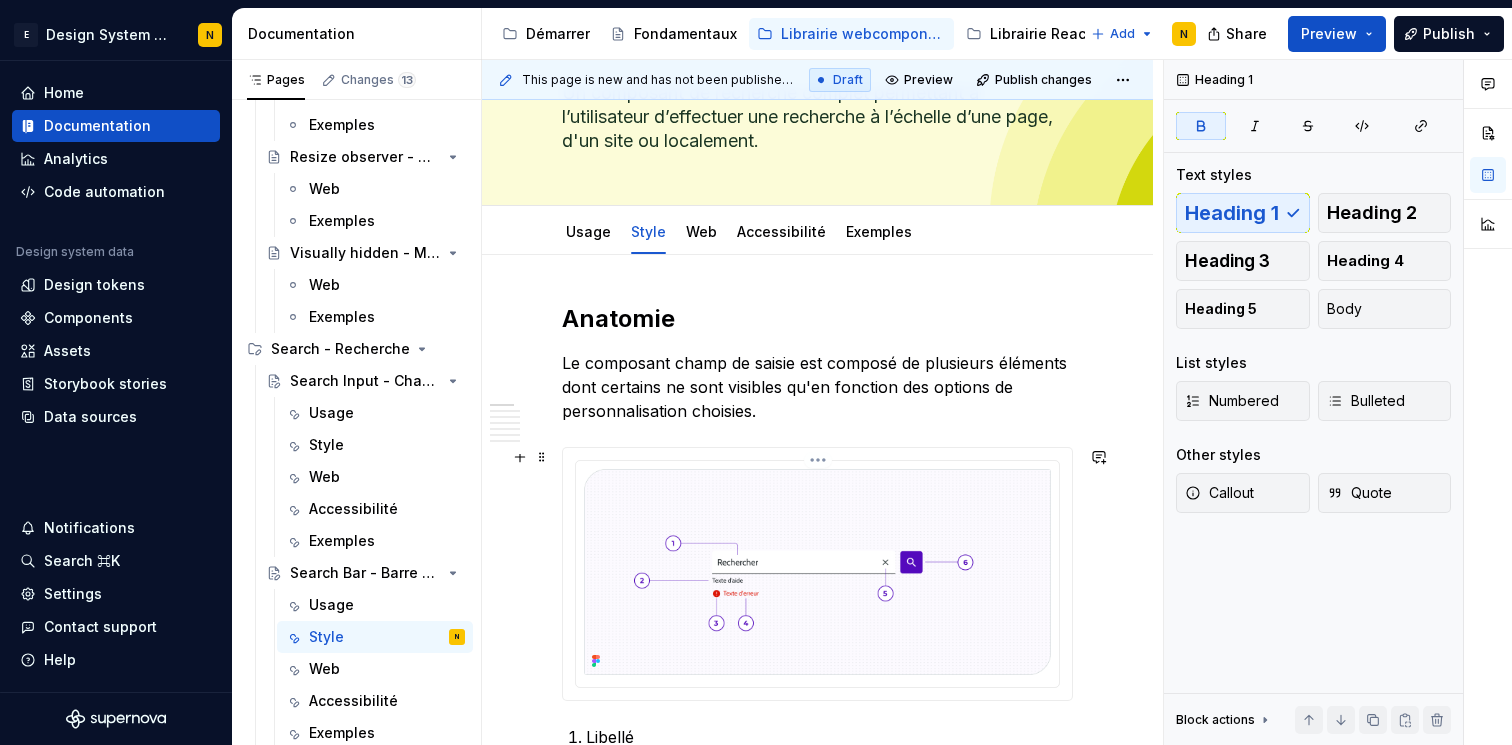 scroll, scrollTop: 0, scrollLeft: 0, axis: both 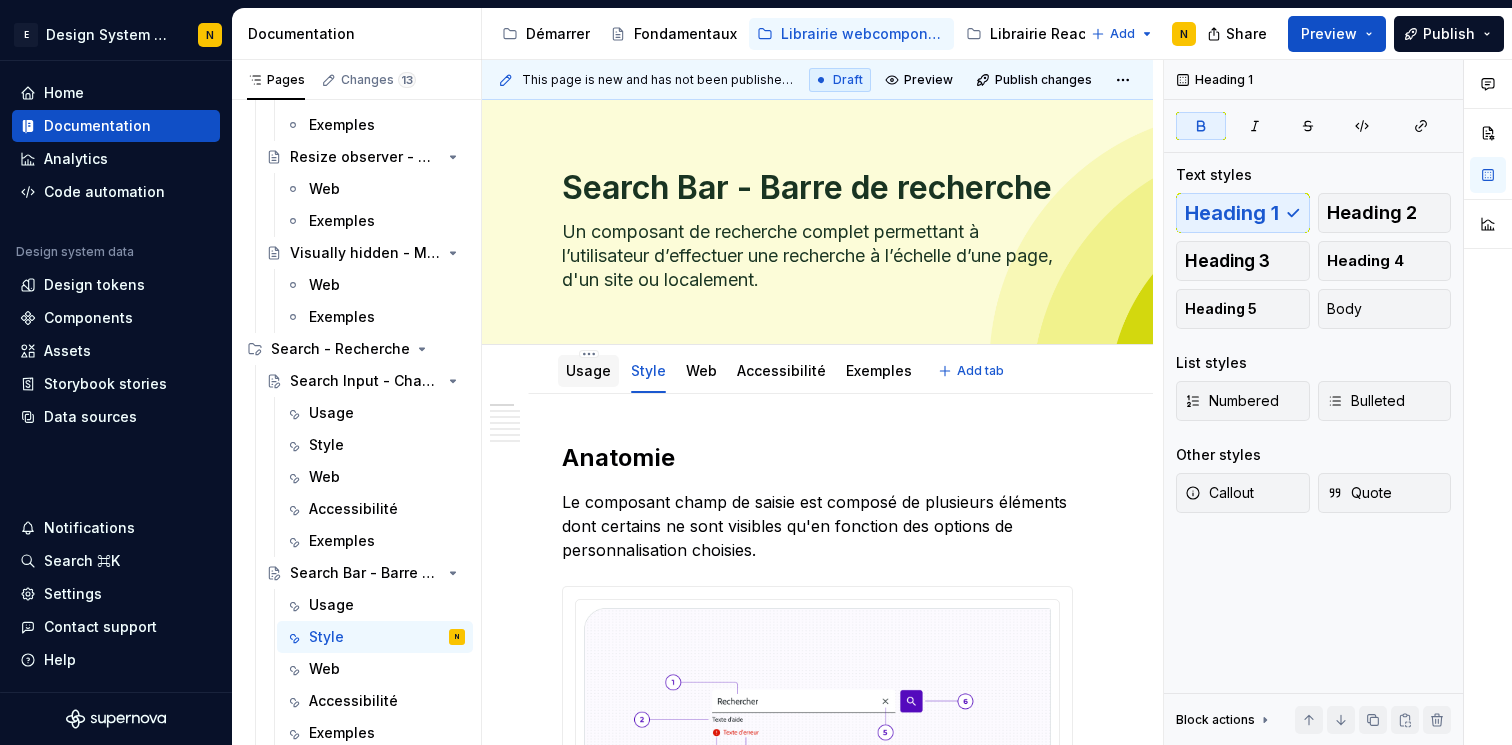 click on "Usage" at bounding box center [588, 370] 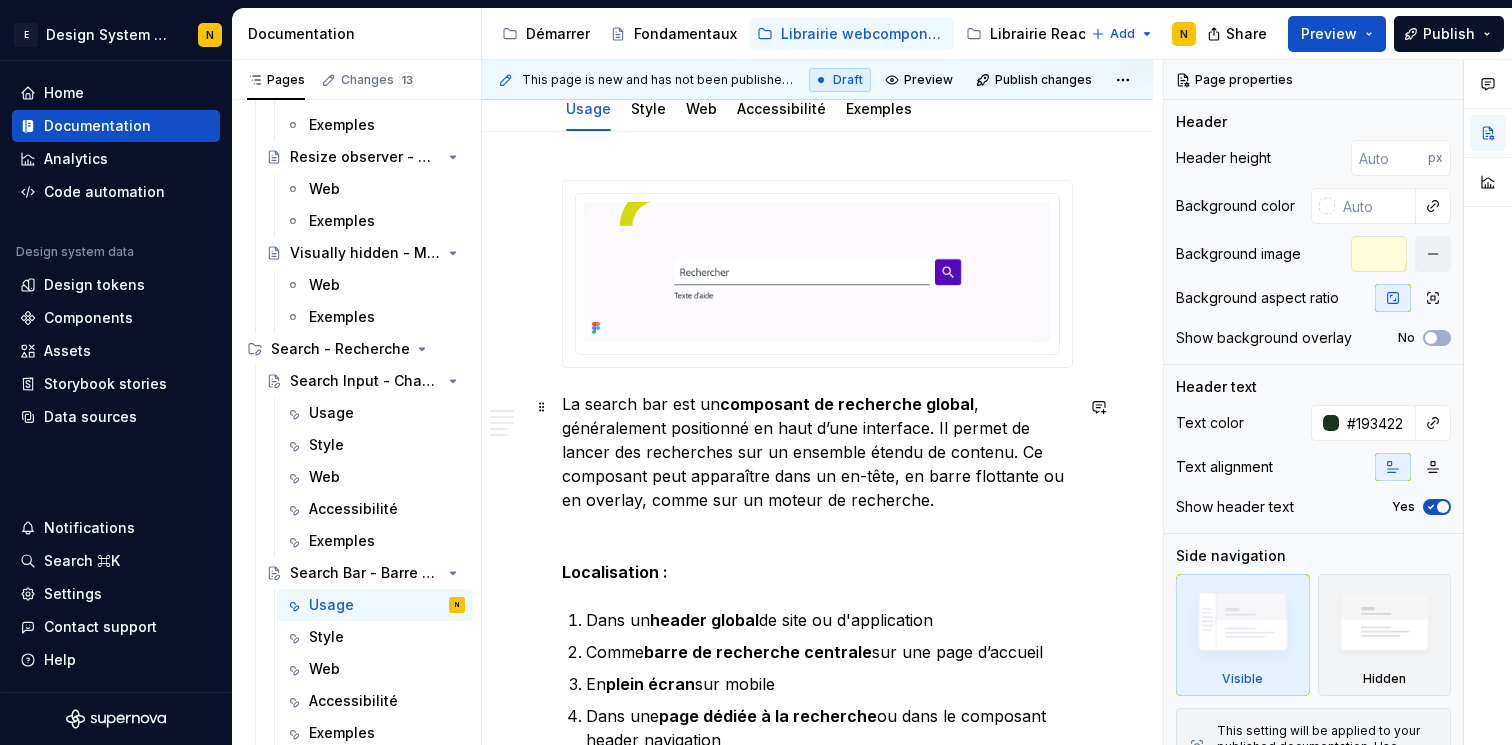 scroll, scrollTop: 283, scrollLeft: 0, axis: vertical 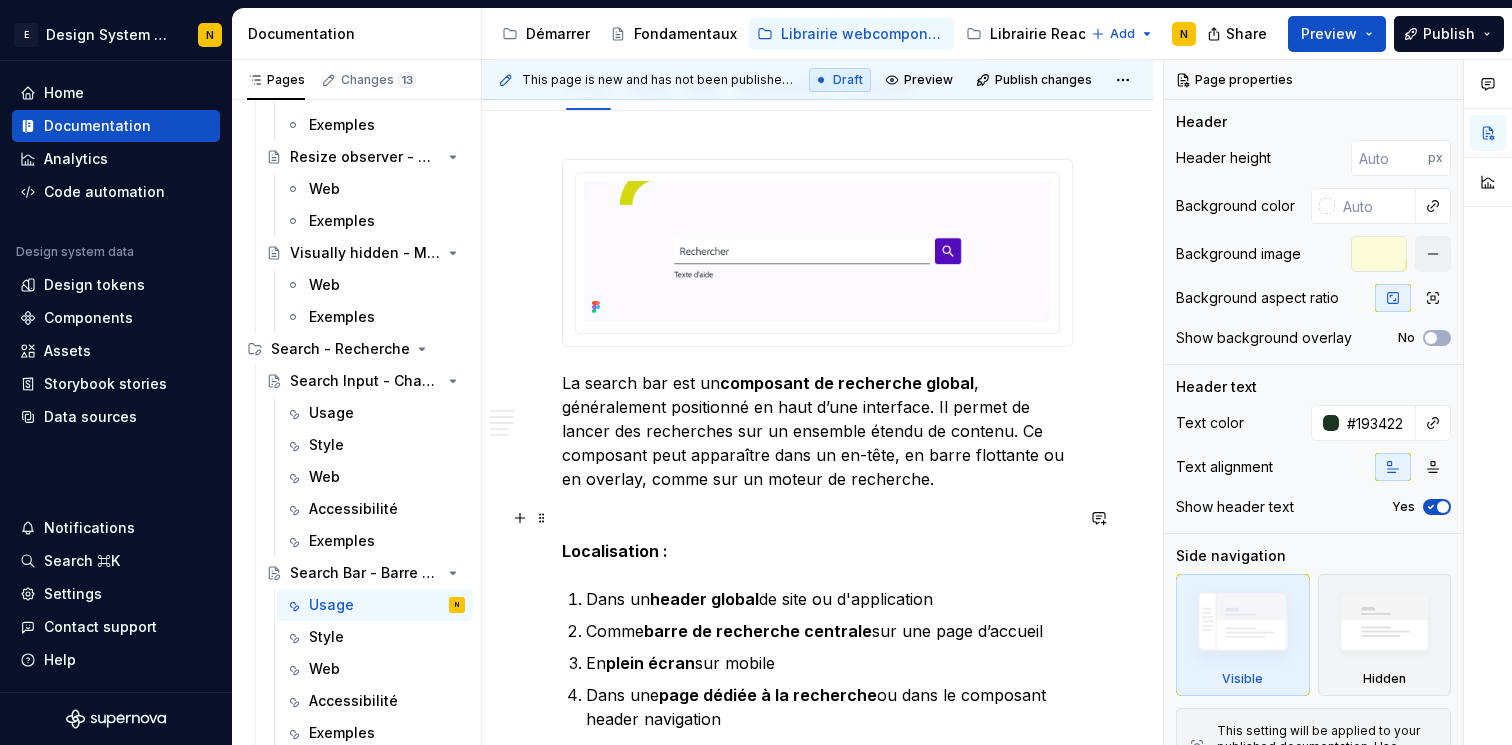 click at bounding box center [817, 515] 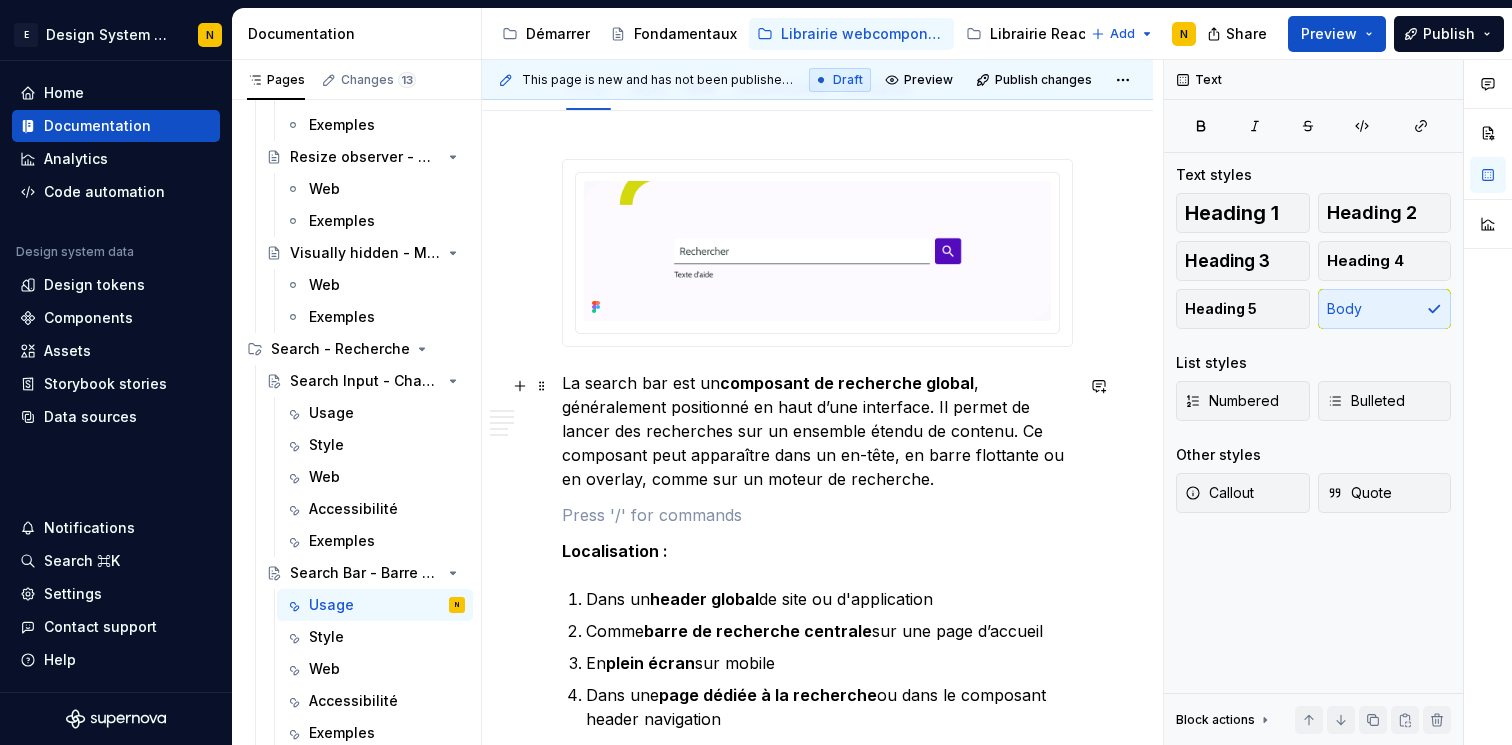 click on "La search bar est un composant de recherche global , généralement positionné en haut d’une interface. Il permet de lancer des recherches sur un ensemble étendu de contenu. Ce composant peut apparaître dans un en-tête, en barre flottante ou en overlay, comme sur un moteur de recherche." at bounding box center (817, 431) 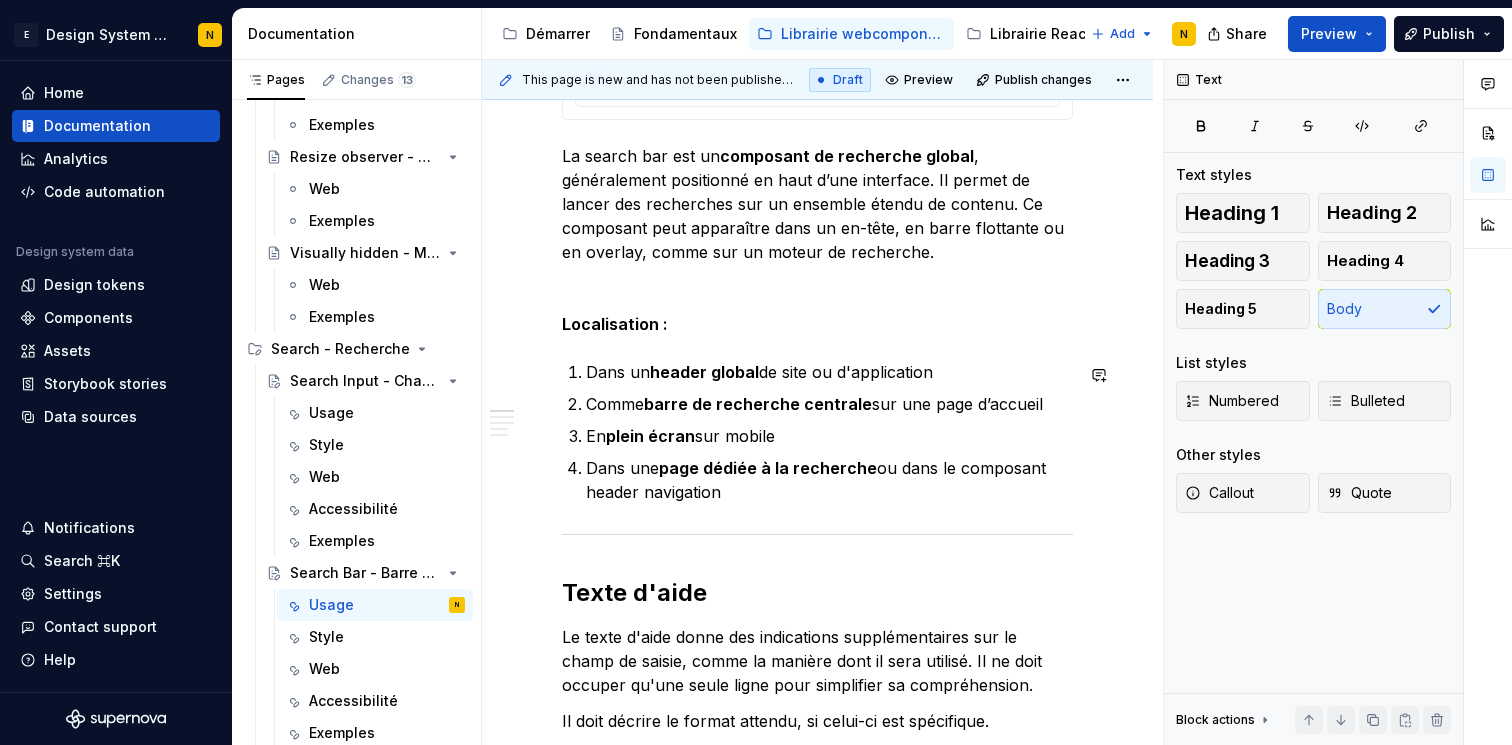 scroll, scrollTop: 511, scrollLeft: 0, axis: vertical 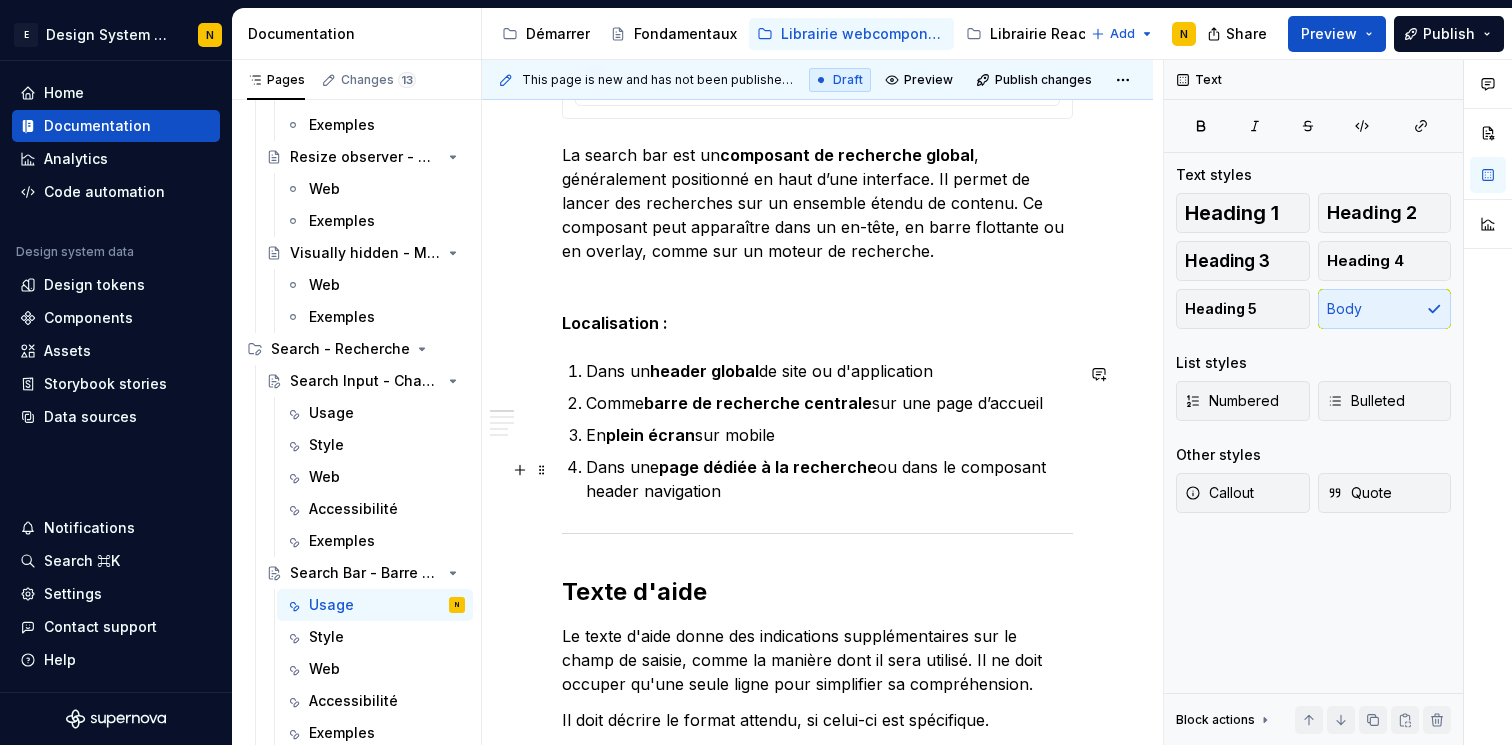 click on "Dans une  page dédiée à la recherche  ou dans le composant header navigation" at bounding box center [829, 479] 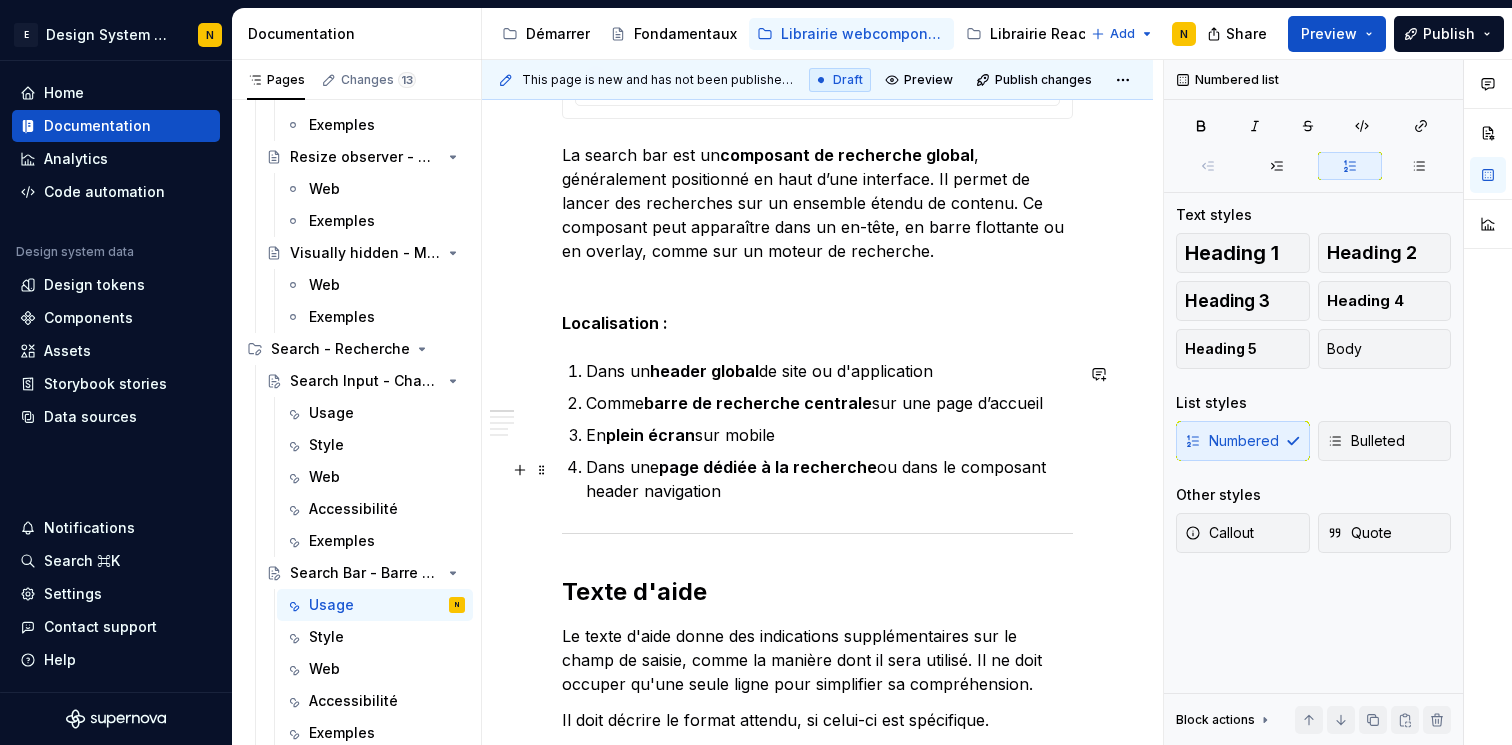 click on "Dans une  page dédiée à la recherche  ou dans le composant header navigation" at bounding box center (829, 479) 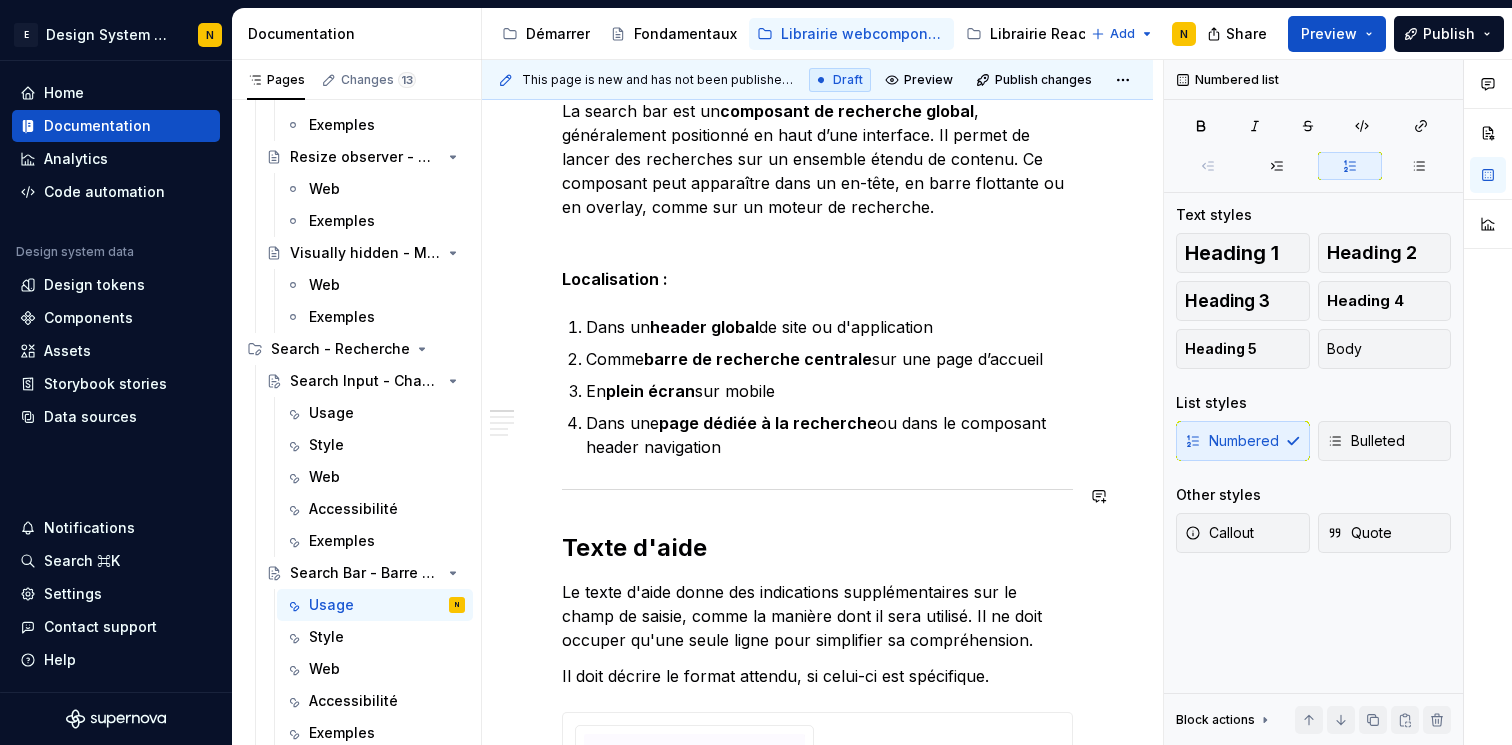 scroll, scrollTop: 571, scrollLeft: 0, axis: vertical 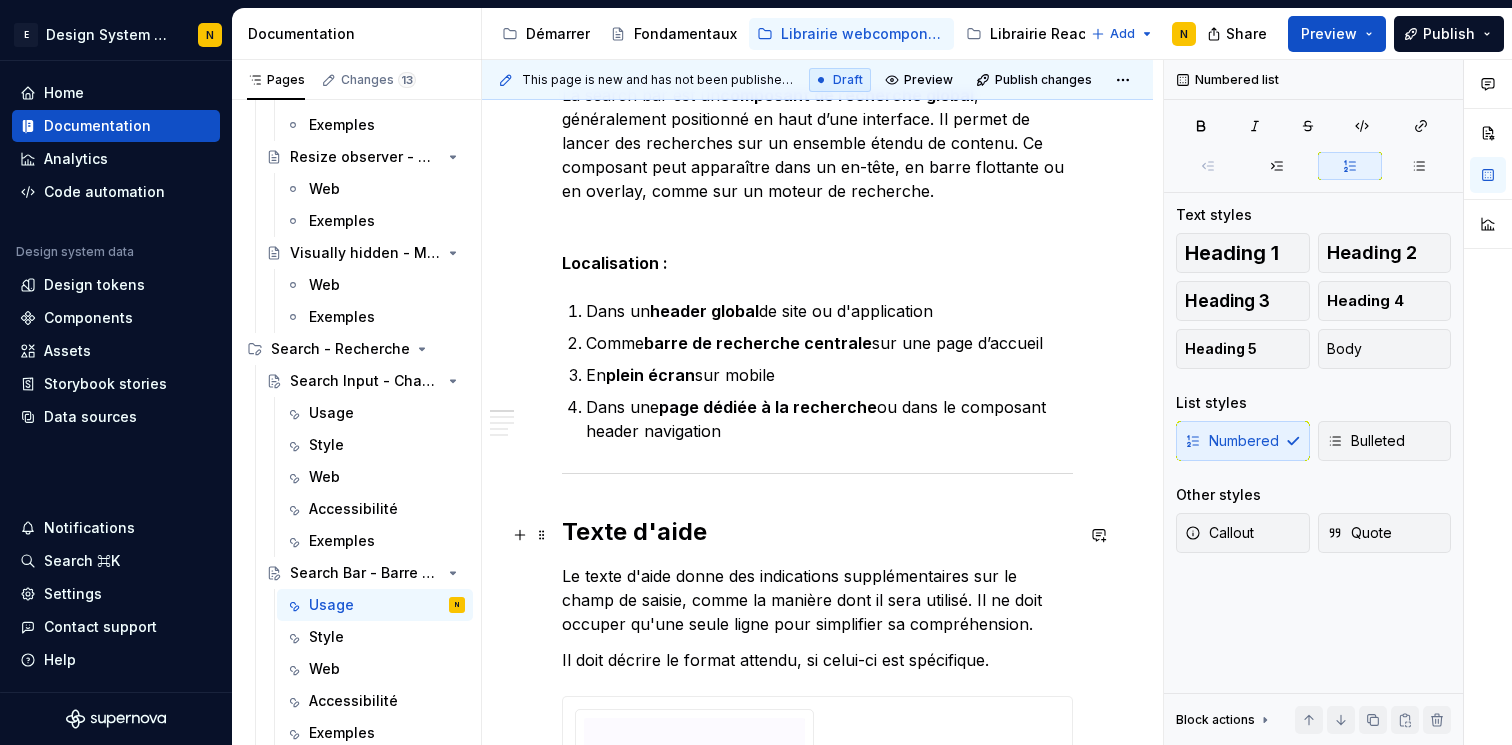 click on "Texte d'aide" at bounding box center (817, 532) 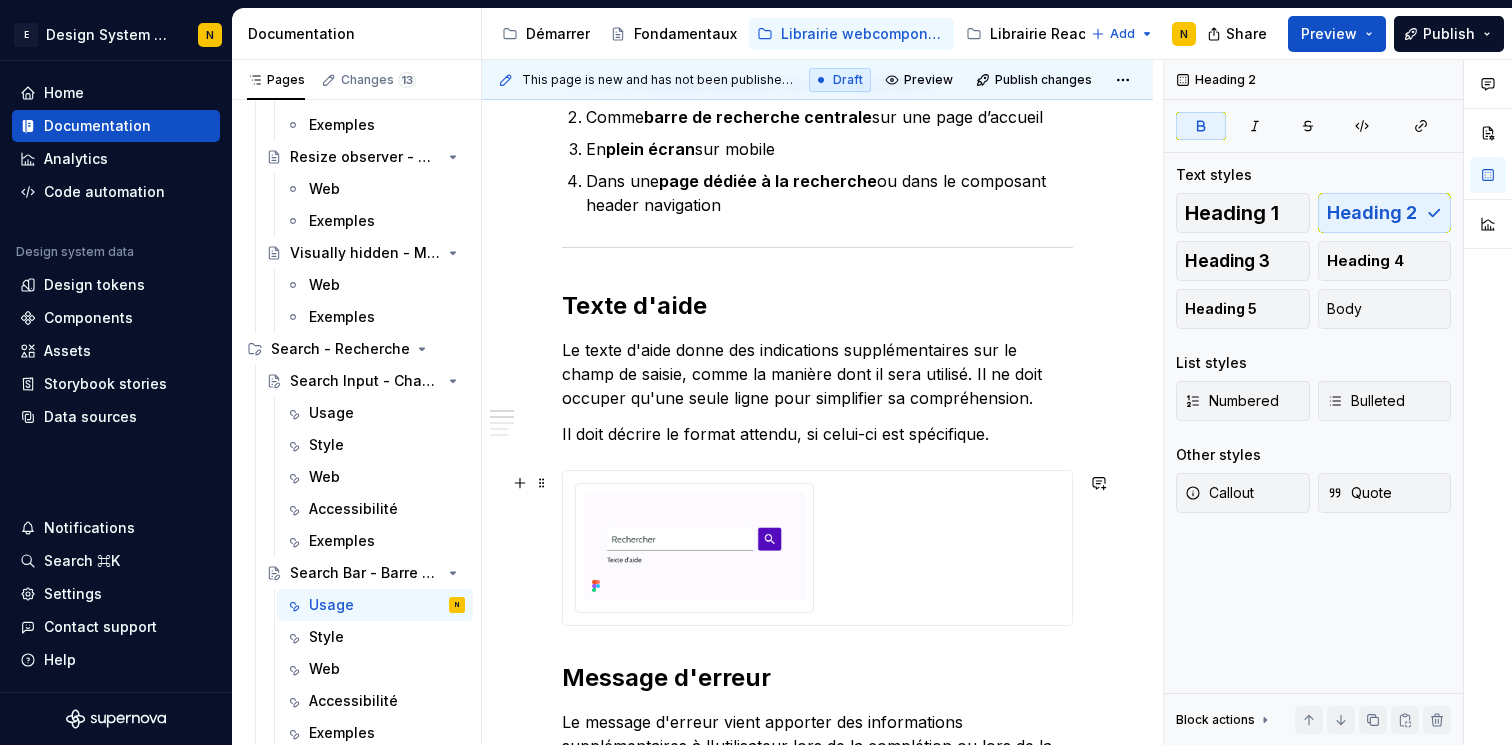 scroll, scrollTop: 798, scrollLeft: 0, axis: vertical 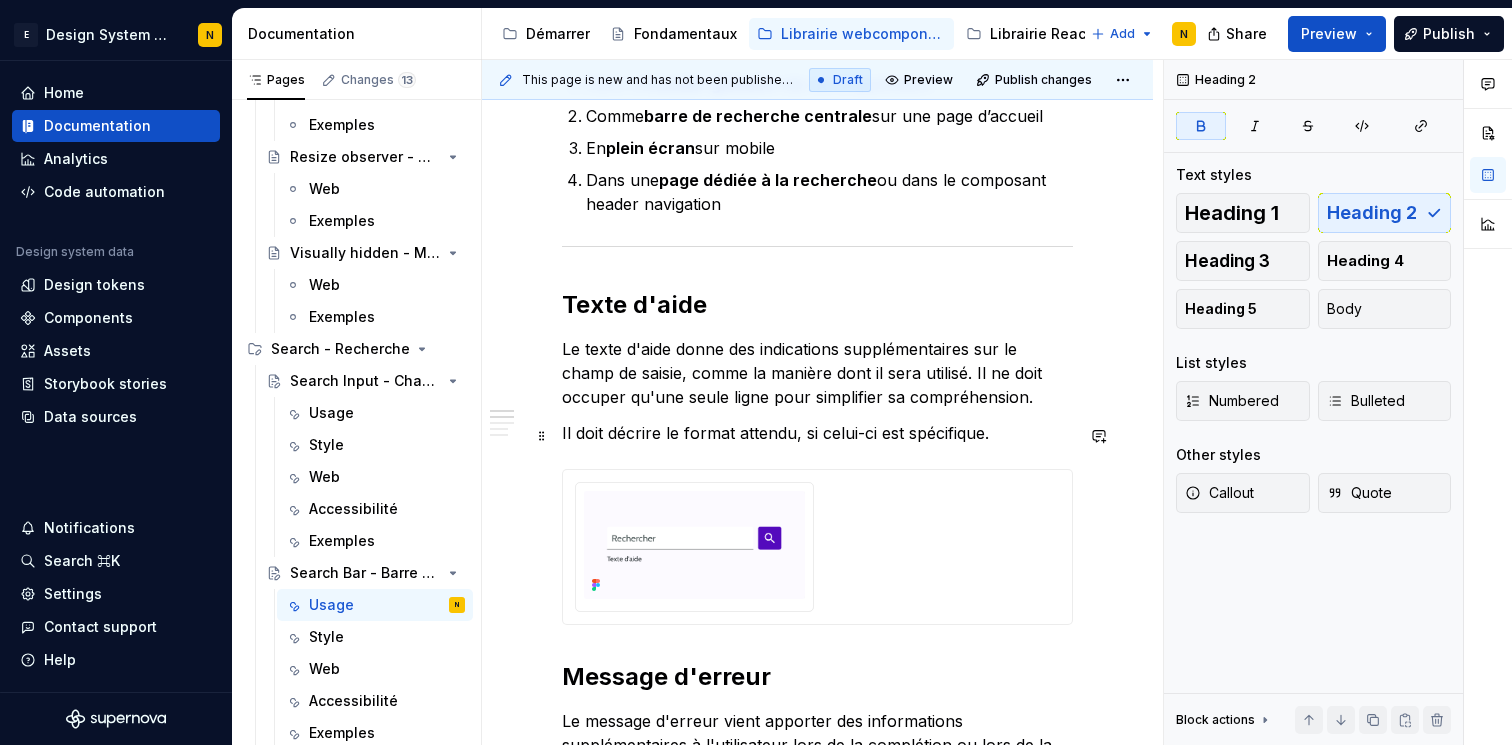 click on "Il doit décrire le format attendu, si celui-ci est spécifique." at bounding box center [817, 433] 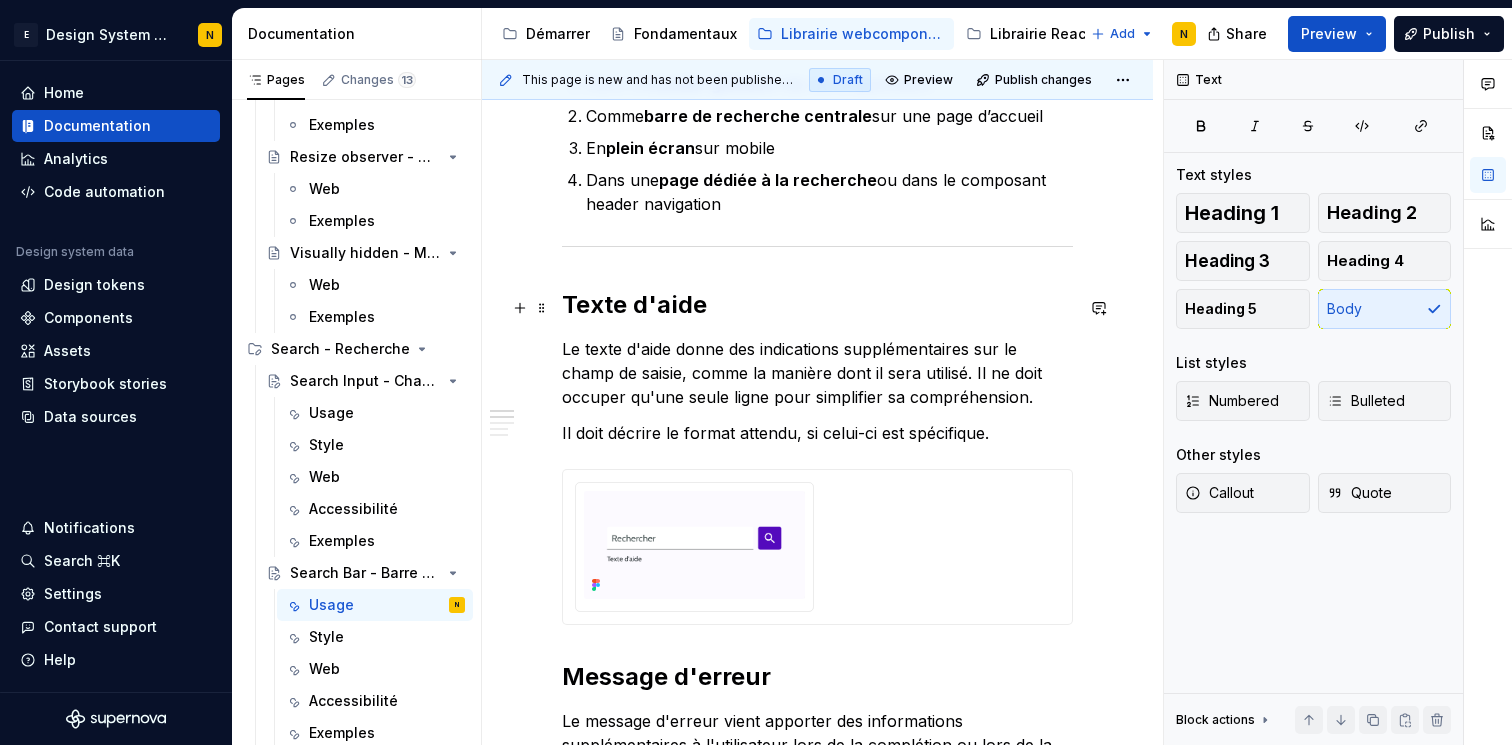 click on "Texte d'aide" at bounding box center [817, 305] 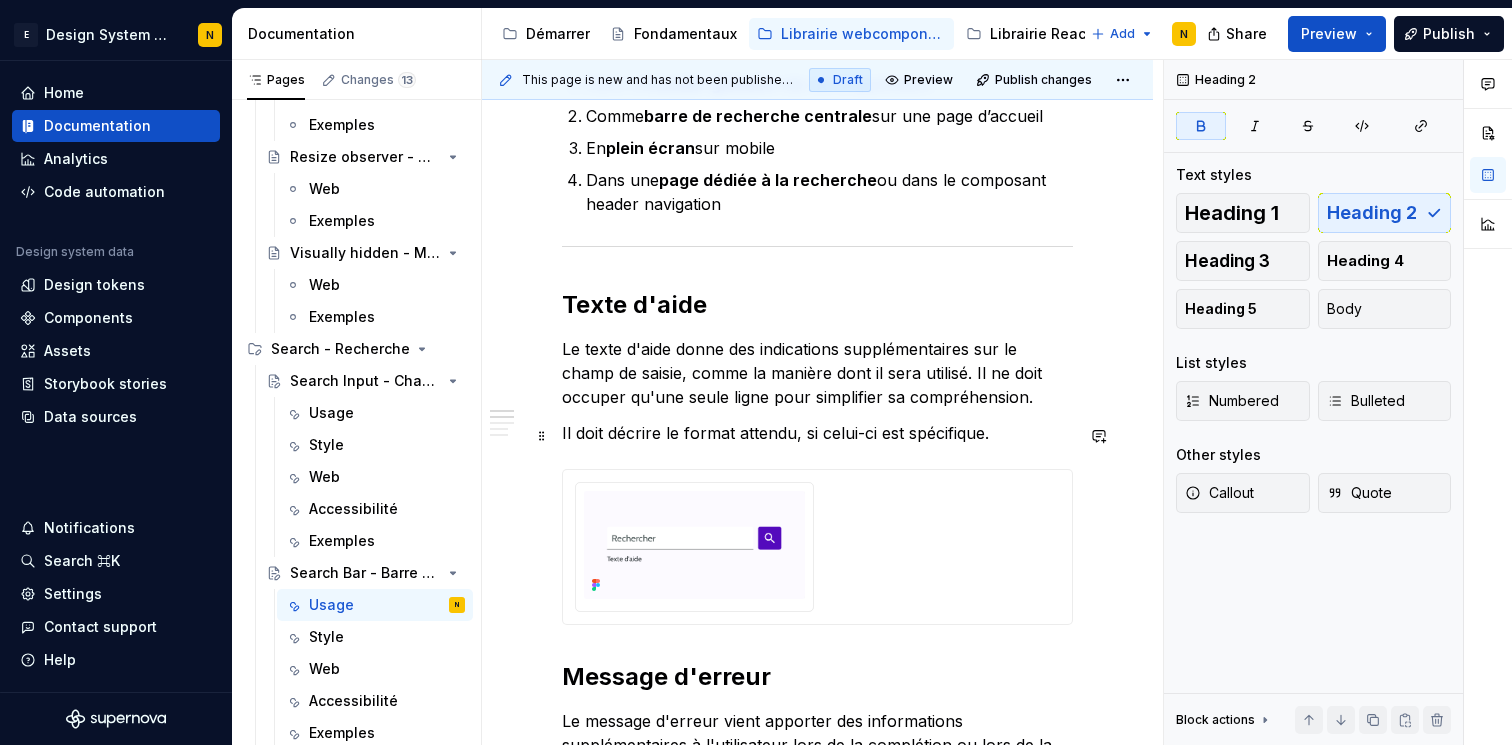 click on "Il doit décrire le format attendu, si celui-ci est spécifique." at bounding box center (817, 433) 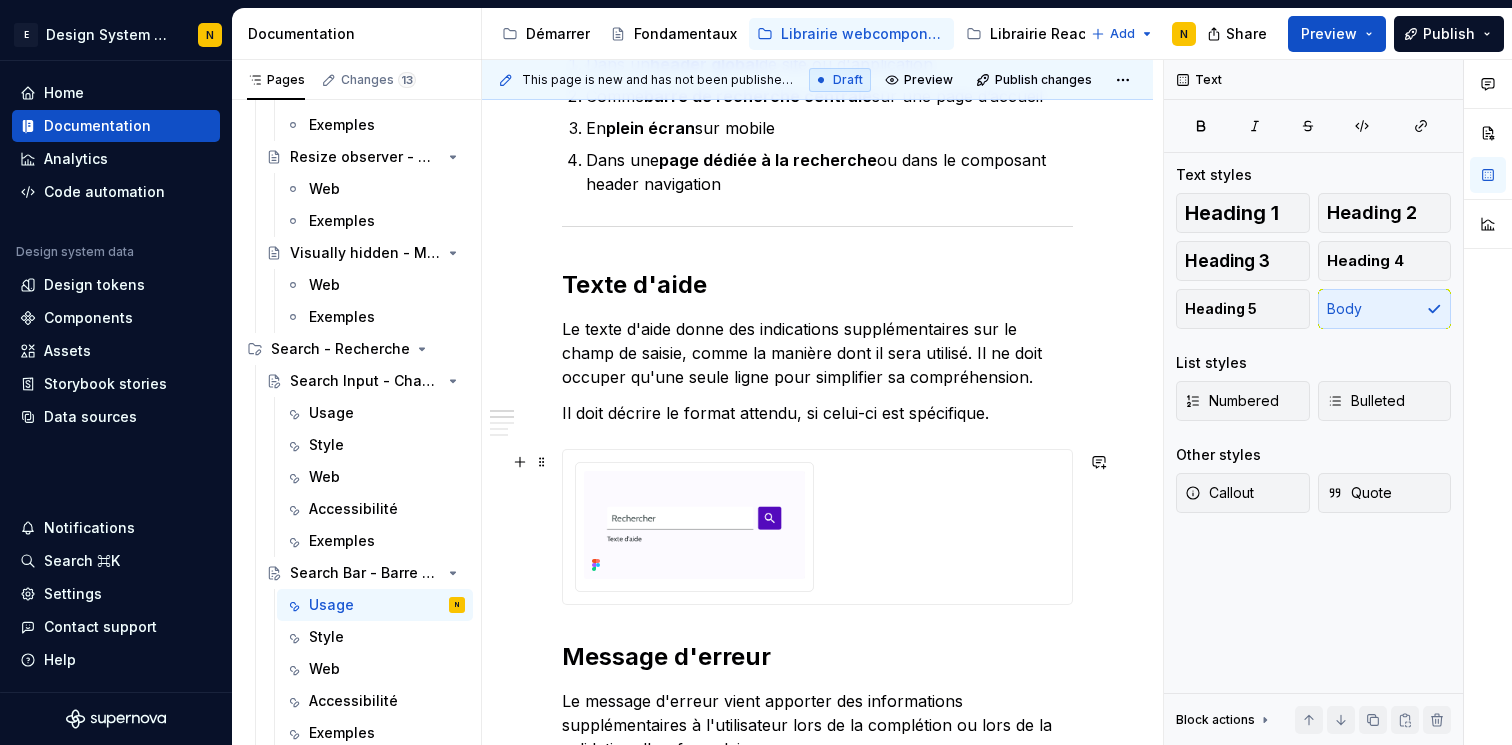 scroll, scrollTop: 825, scrollLeft: 0, axis: vertical 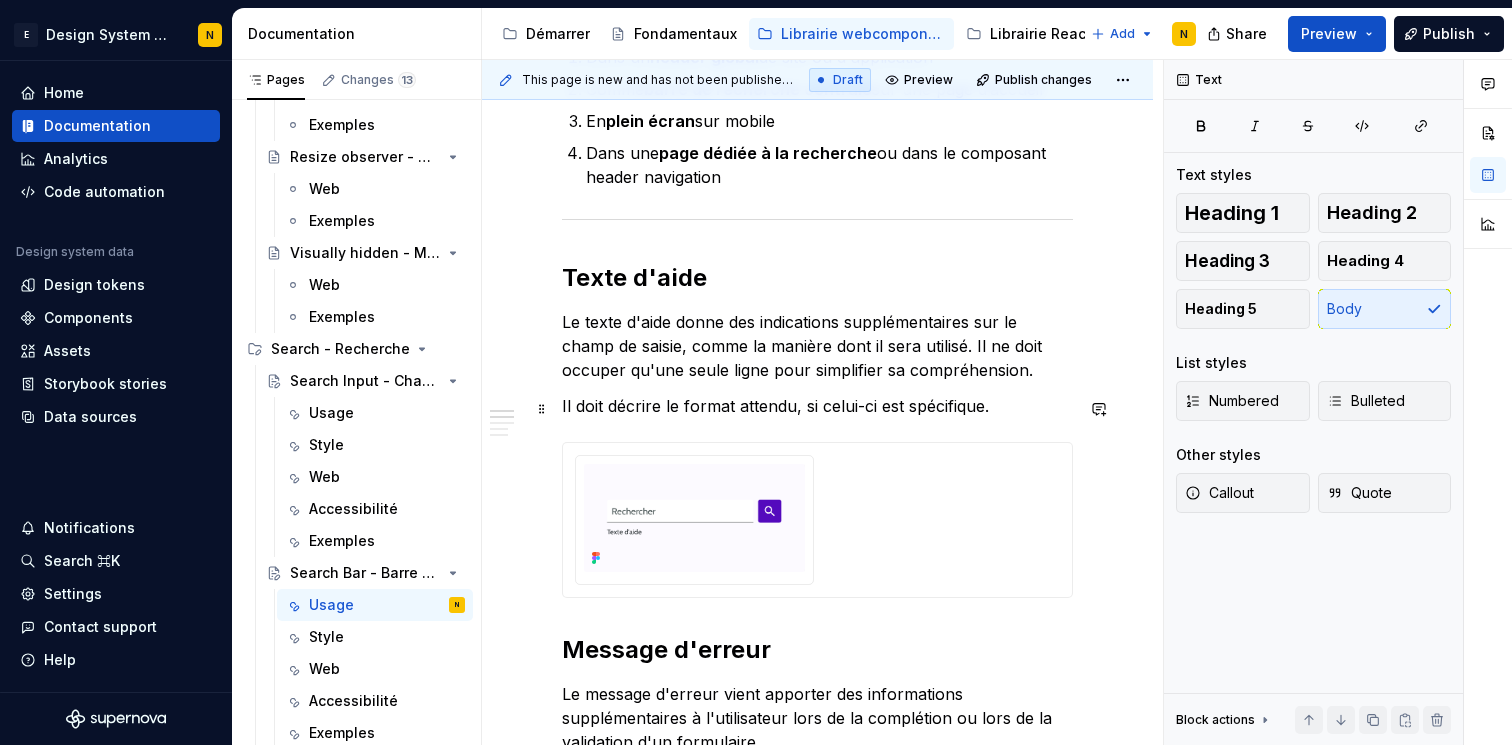 click on "Il doit décrire le format attendu, si celui-ci est spécifique." at bounding box center (817, 406) 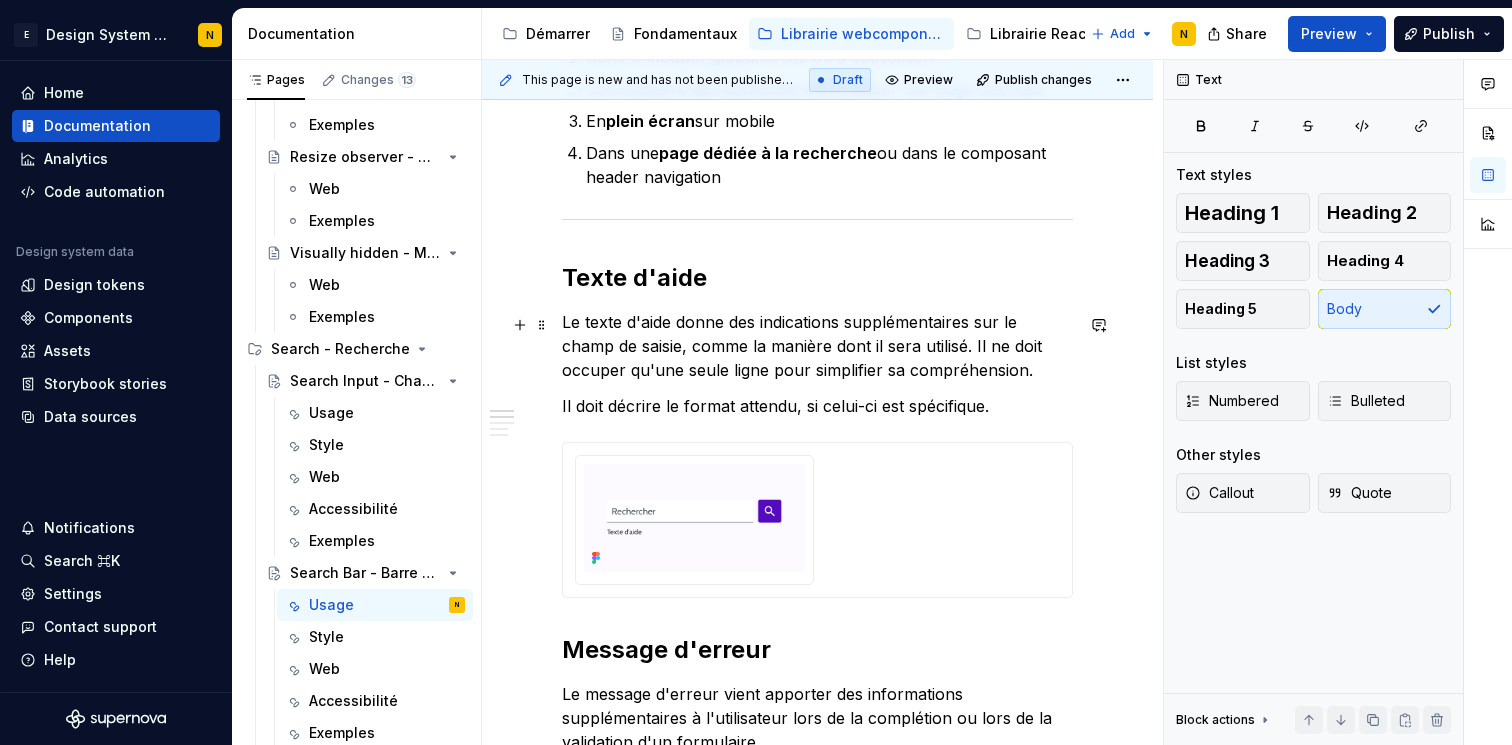 click on "Le texte d'aide donne des indications supplémentaires sur le champ de saisie, comme la manière dont il sera utilisé. Il ne doit occuper qu'une seule ligne pour simplifier sa compréhension." at bounding box center [817, 346] 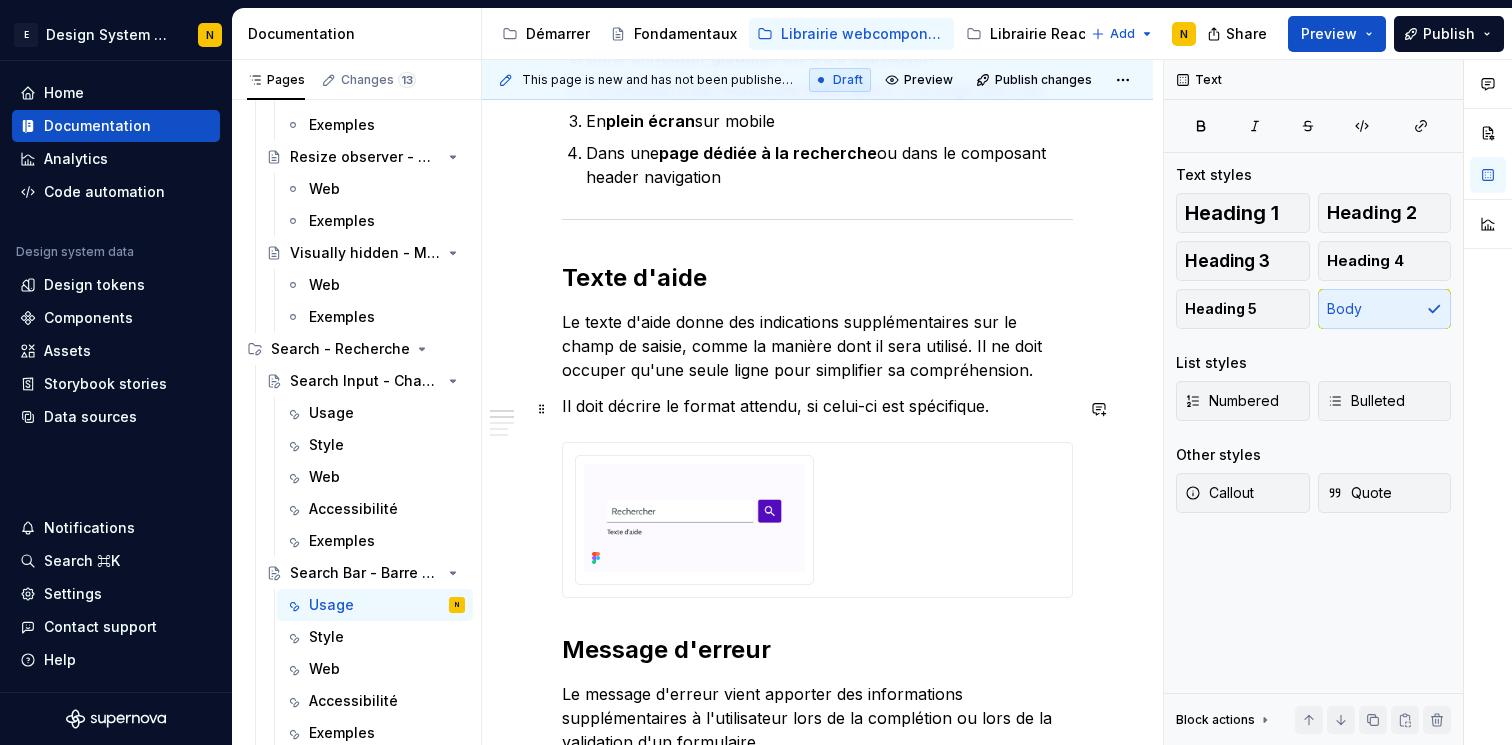 click on "Il doit décrire le format attendu, si celui-ci est spécifique." at bounding box center (817, 406) 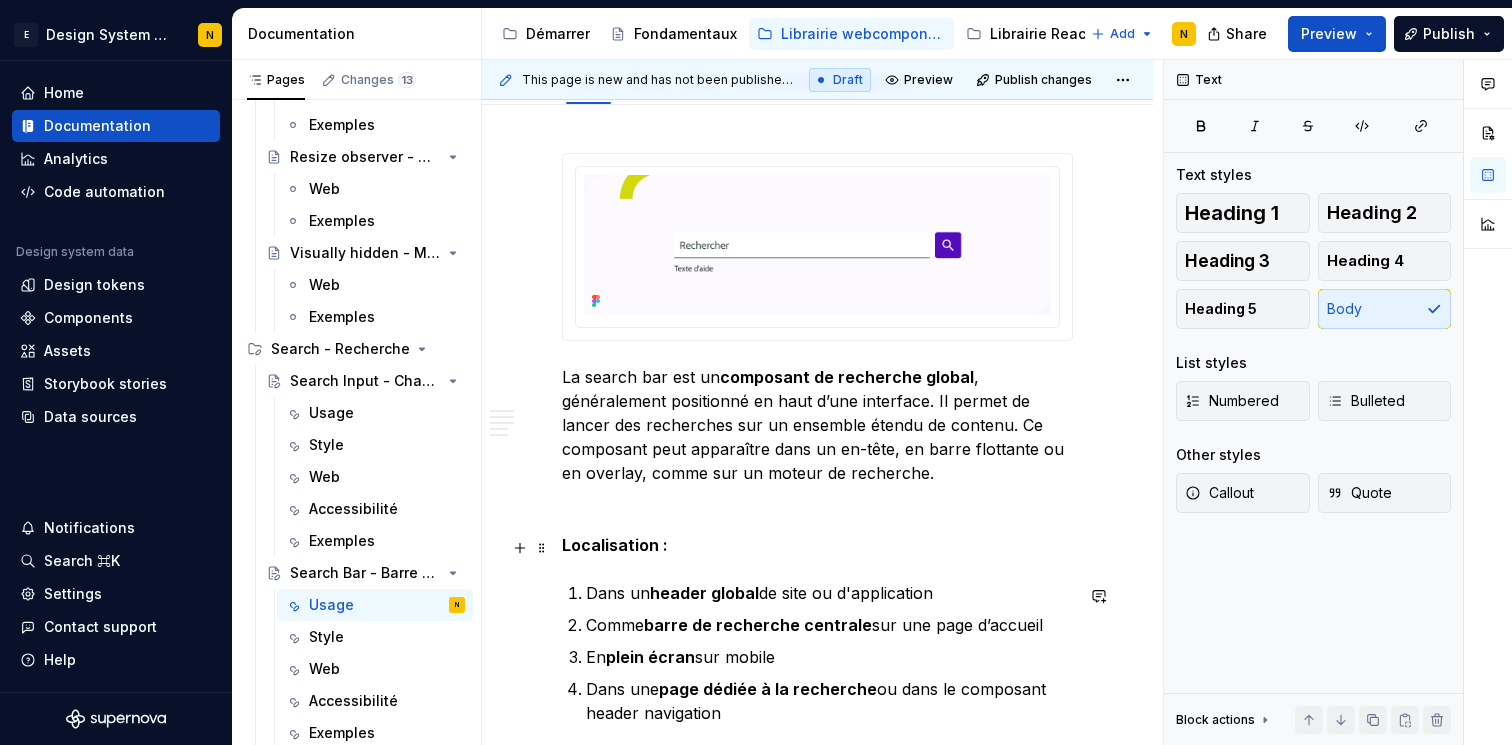 scroll, scrollTop: 243, scrollLeft: 0, axis: vertical 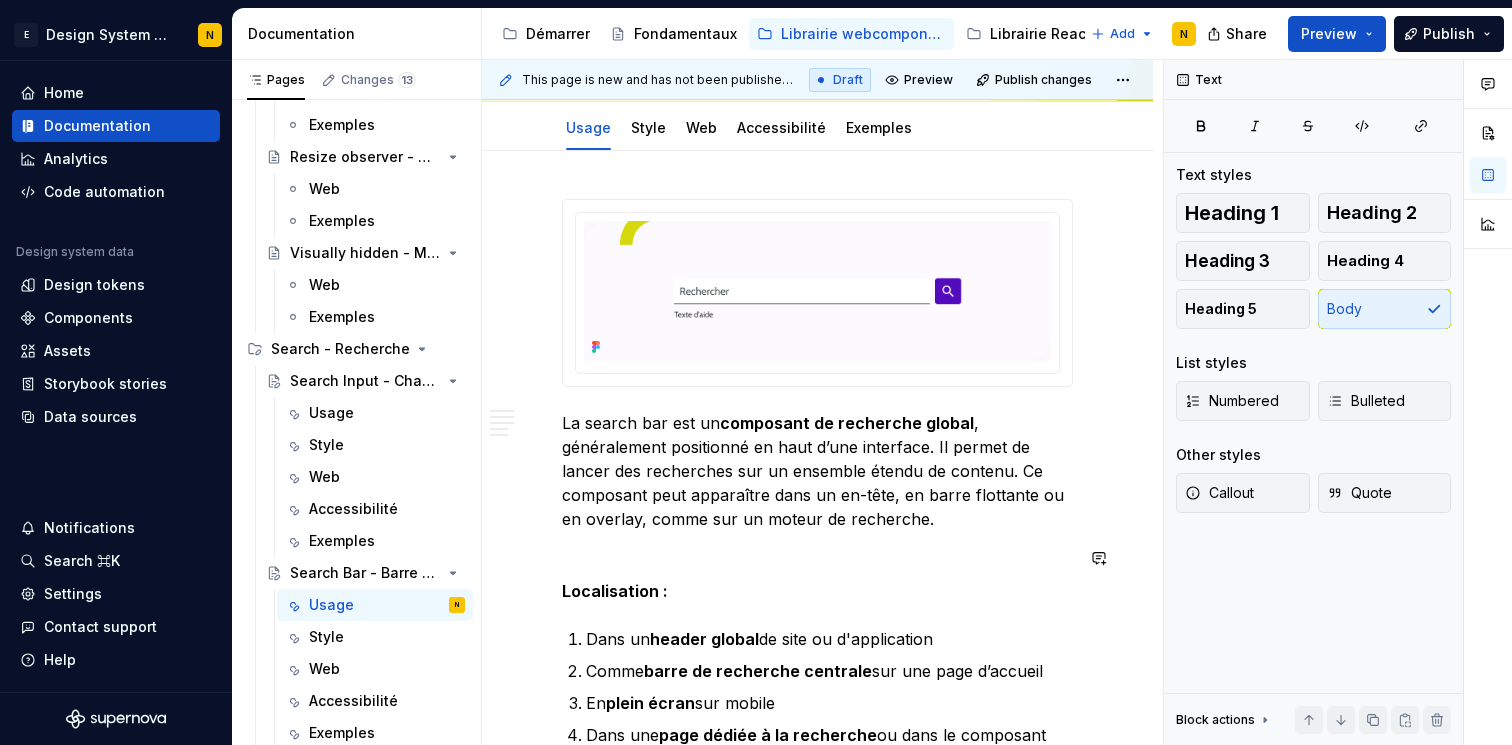 click on "La search bar est un  composant de recherche global , généralement positionné en haut d’une interface. Il permet de lancer des recherches sur un ensemble étendu de contenu. Ce composant peut apparaître dans un en-tête, en barre flottante ou en overlay, comme sur un moteur de recherche. Localisation : Dans un  header global  de site ou d'application Comme  barre de recherche centrale  sur une page d’accueil En  plein écran  sur mobile Dans une  page dédiée à la recherche  ou dans le composant header navigation Texte d'aide  Le texte d'aide donne des indications supplémentaires sur le champ de saisie, comme la manière dont il sera utilisé. Il ne doit occuper qu'une seule ligne pour simplifier sa compréhension. Il doit décrire le format attendu, si celui-ci est spécifique. Message d'erreur  Le message d'erreur vient apporter des informations supplémentaires à l'utilisateur lors de la complétion ou lors de la validation d'un formulaire. Comportement général Saisie de texte  :  :  : : : :" at bounding box center (817, 1733) 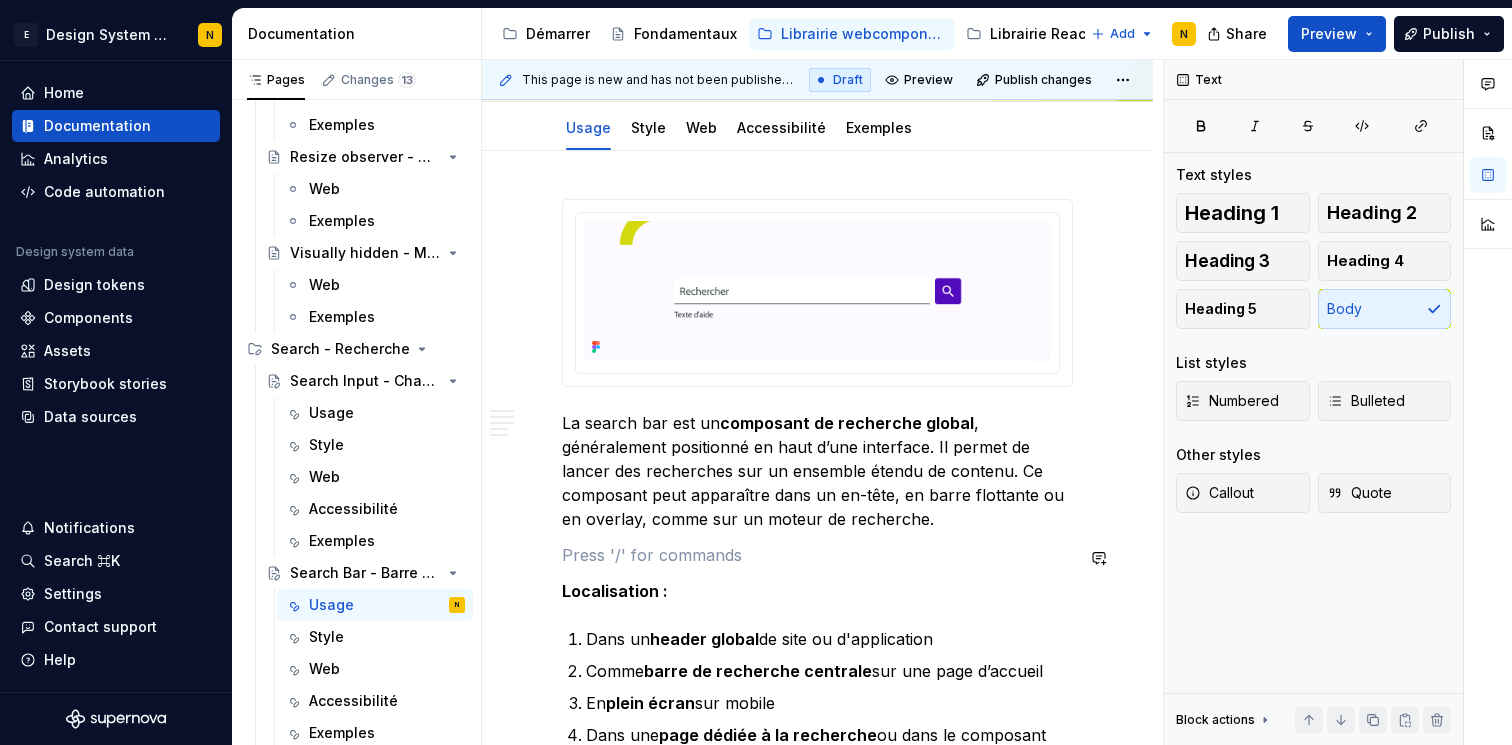 click on "La search bar est un  composant de recherche global , généralement positionné en haut d’une interface. Il permet de lancer des recherches sur un ensemble étendu de contenu. Ce composant peut apparaître dans un en-tête, en barre flottante ou en overlay, comme sur un moteur de recherche. Localisation : Dans un  header global  de site ou d'application Comme  barre de recherche centrale  sur une page d’accueil En  plein écran  sur mobile Dans une  page dédiée à la recherche  ou dans le composant header navigation Texte d'aide  Le texte d'aide donne des indications supplémentaires sur le champ de saisie, comme la manière dont il sera utilisé. Il ne doit occuper qu'une seule ligne pour simplifier sa compréhension. Il doit décrire le format attendu, si celui-ci est spécifique. Message d'erreur  Le message d'erreur vient apporter des informations supplémentaires à l'utilisateur lors de la complétion ou lors de la validation d'un formulaire. Comportement général Saisie de texte  :  :  : : : :" at bounding box center (817, 1733) 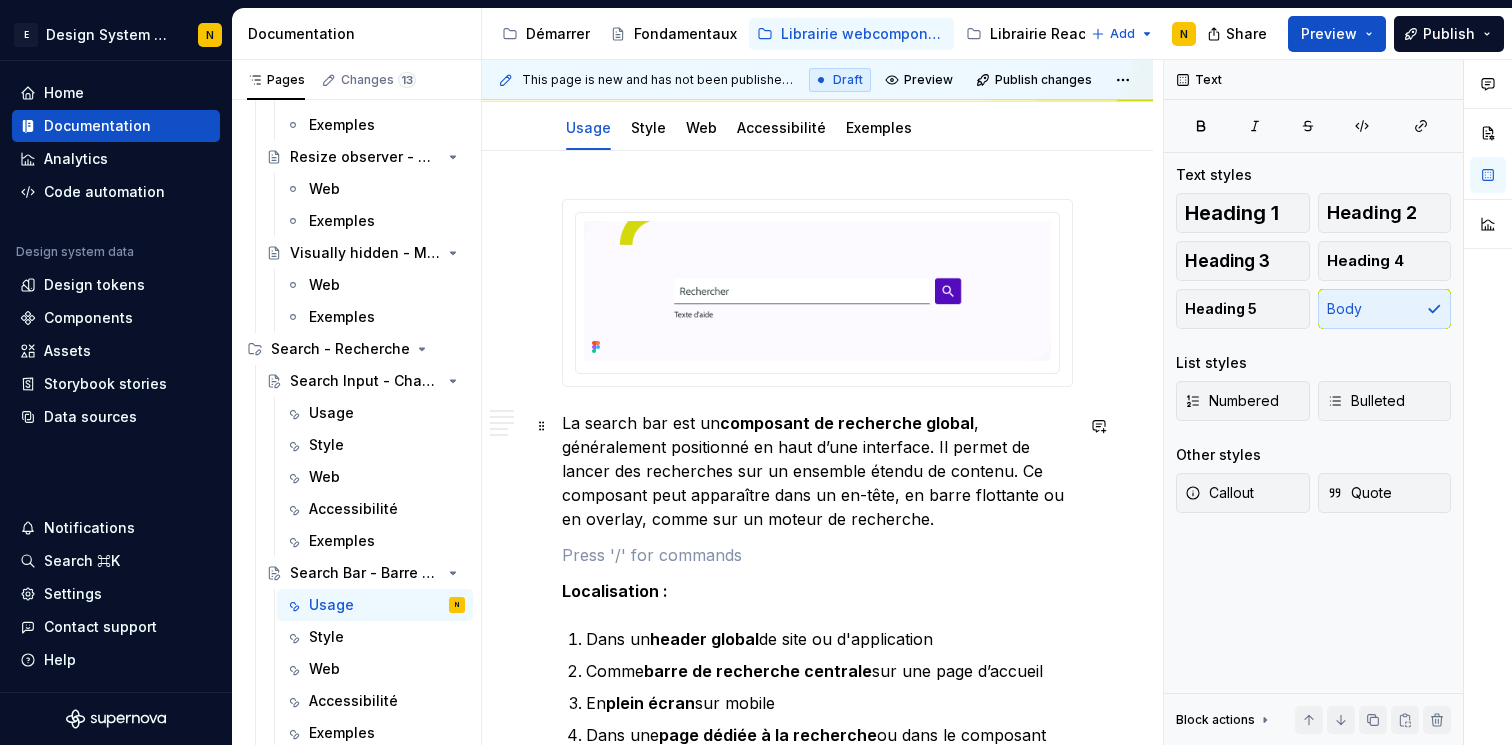 click on "La search bar est un composant de recherche global , généralement positionné en haut d’une interface. Il permet de lancer des recherches sur un ensemble étendu de contenu. Ce composant peut apparaître dans un en-tête, en barre flottante ou en overlay, comme sur un moteur de recherche." at bounding box center (817, 471) 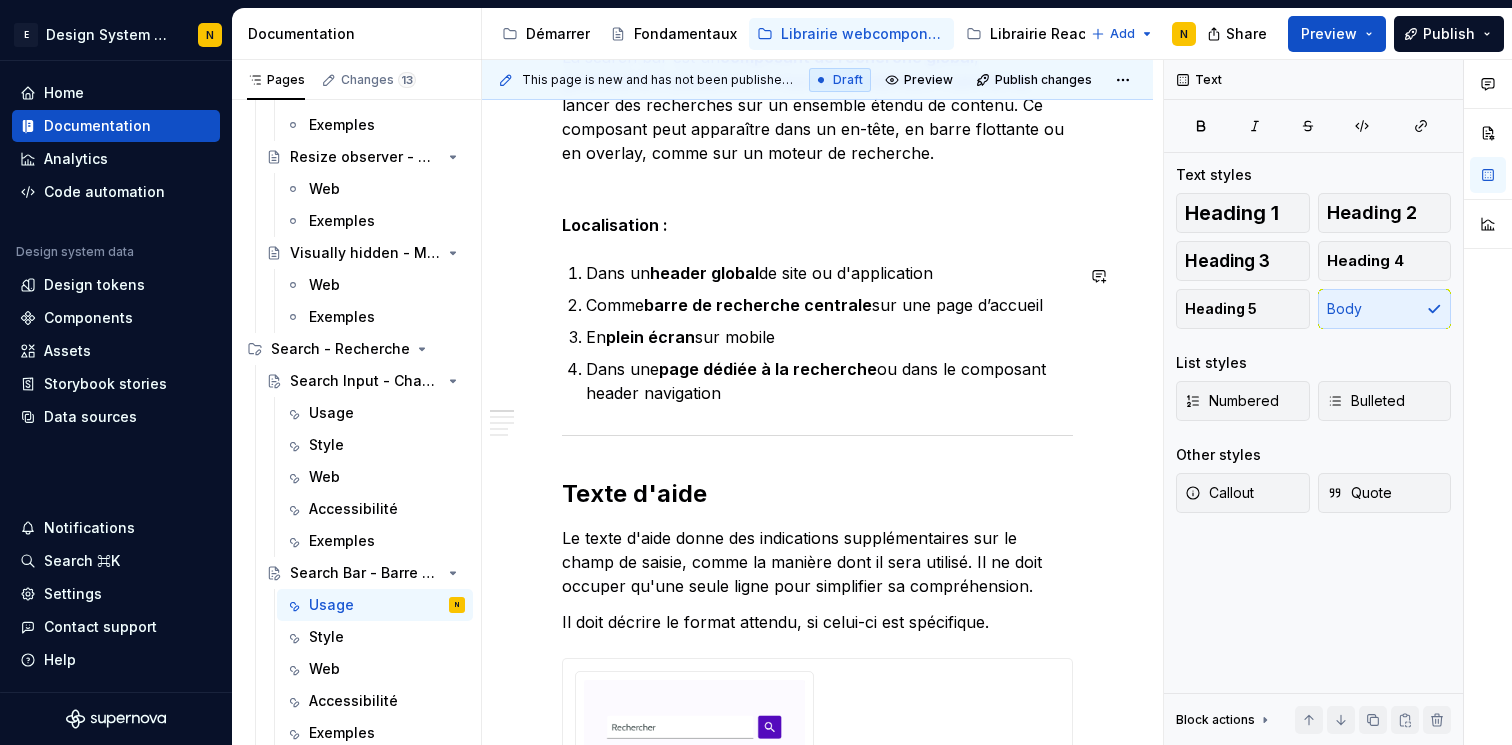 scroll, scrollTop: 617, scrollLeft: 0, axis: vertical 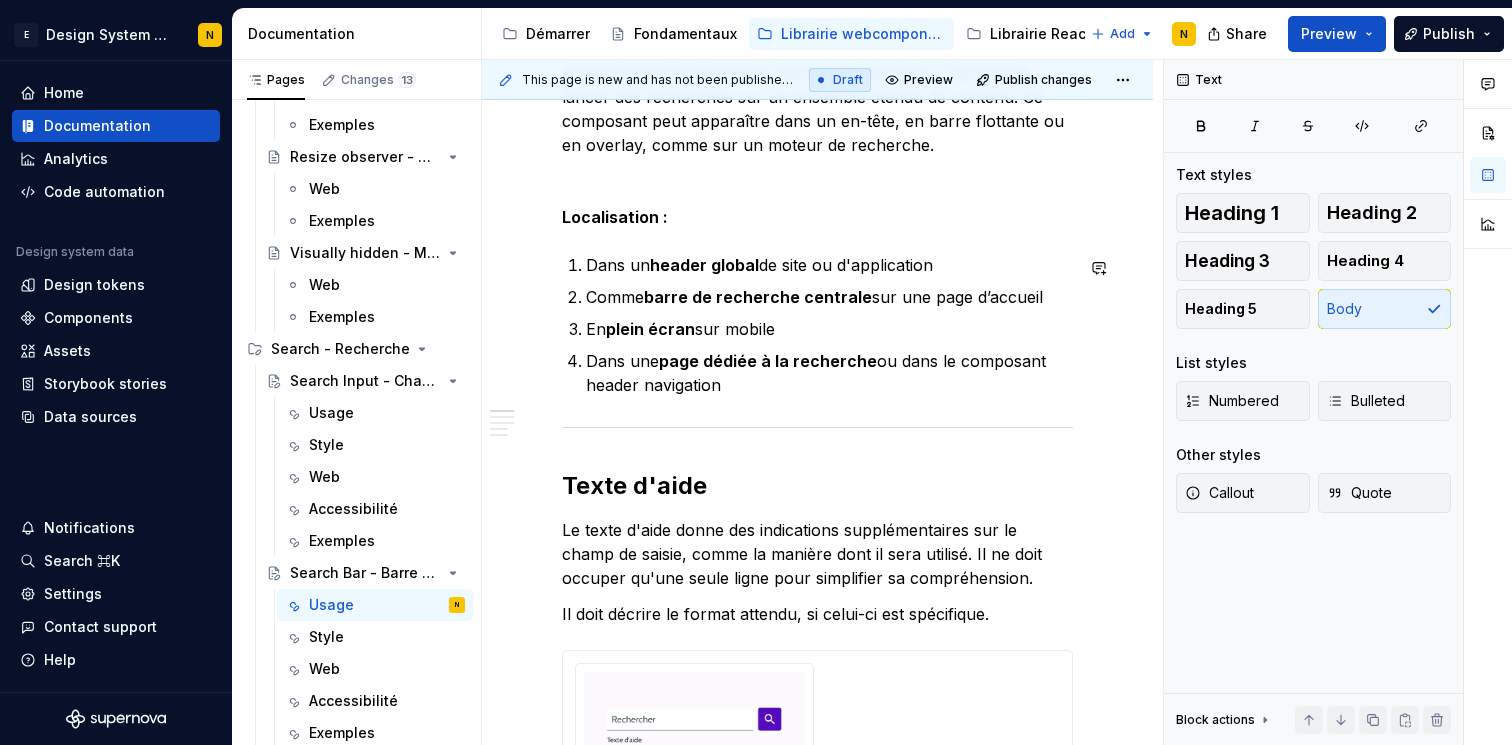 click on "La search bar est un  composant de recherche global , généralement positionné en haut d’une interface. Il permet de lancer des recherches sur un ensemble étendu de contenu. Ce composant peut apparaître dans un en-tête, en barre flottante ou en overlay, comme sur un moteur de recherche. Localisation : Dans un  header global  de site ou d'application Comme  barre de recherche centrale  sur une page d’accueil En  plein écran  sur mobile Dans une  page dédiée à la recherche  ou dans le composant header navigation Texte d'aide  Le texte d'aide donne des indications supplémentaires sur le champ de saisie, comme la manière dont il sera utilisé. Il ne doit occuper qu'une seule ligne pour simplifier sa compréhension. Il doit décrire le format attendu, si celui-ci est spécifique. Message d'erreur  Le message d'erreur vient apporter des informations supplémentaires à l'utilisateur lors de la complétion ou lors de la validation d'un formulaire. Comportement général Saisie de texte  :  :  : : : :" at bounding box center [817, 1359] 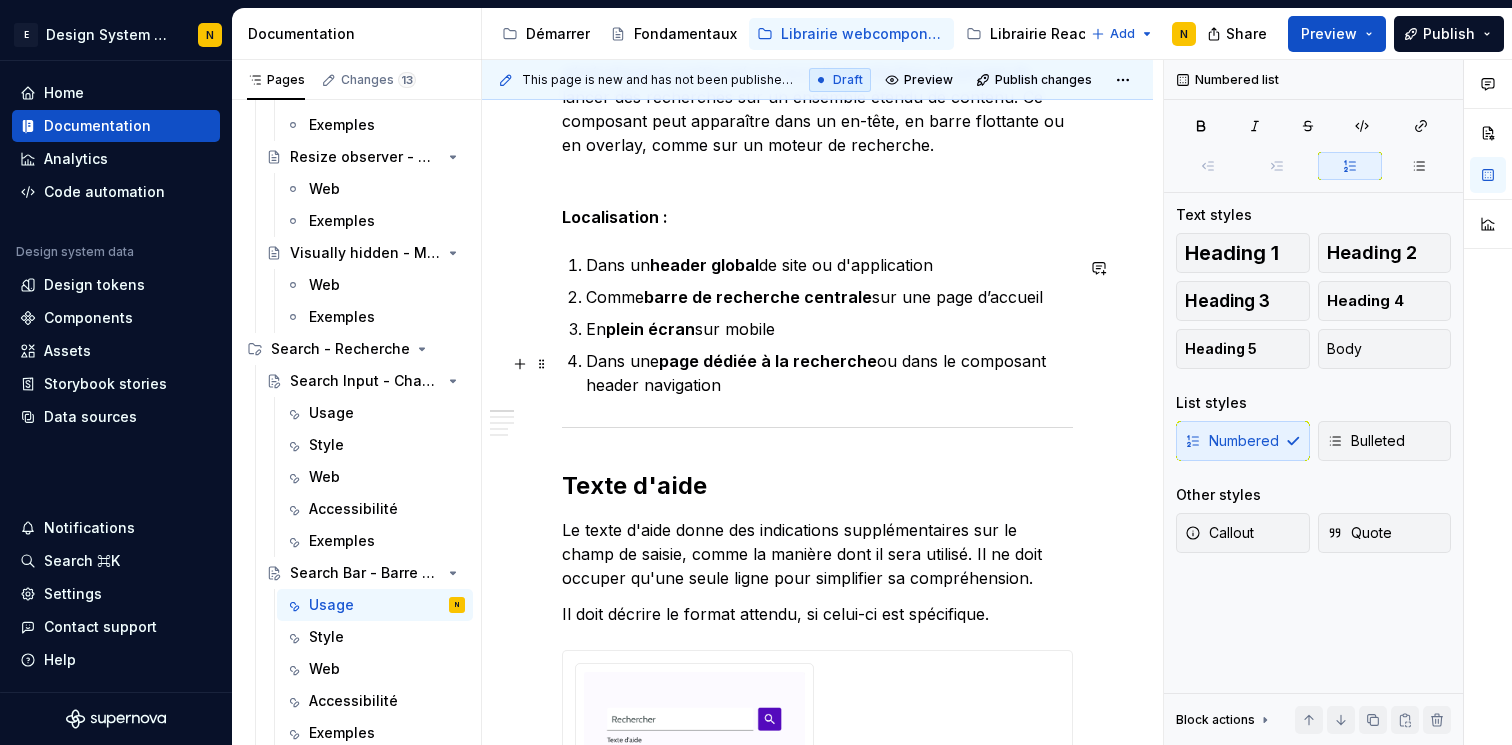 click on "Dans une  page dédiée à la recherche  ou dans le composant header navigation" at bounding box center (829, 373) 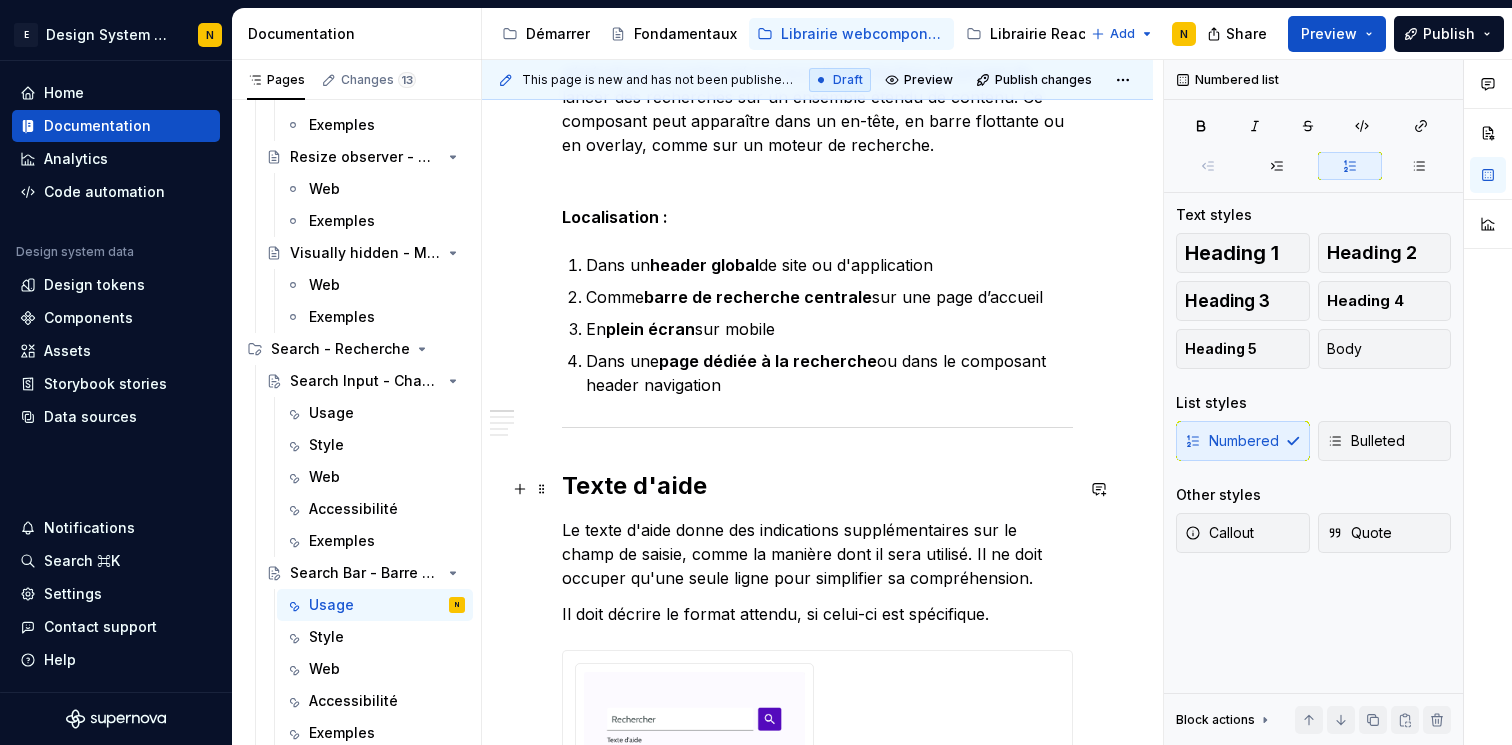click on "Texte d'aide" at bounding box center [817, 486] 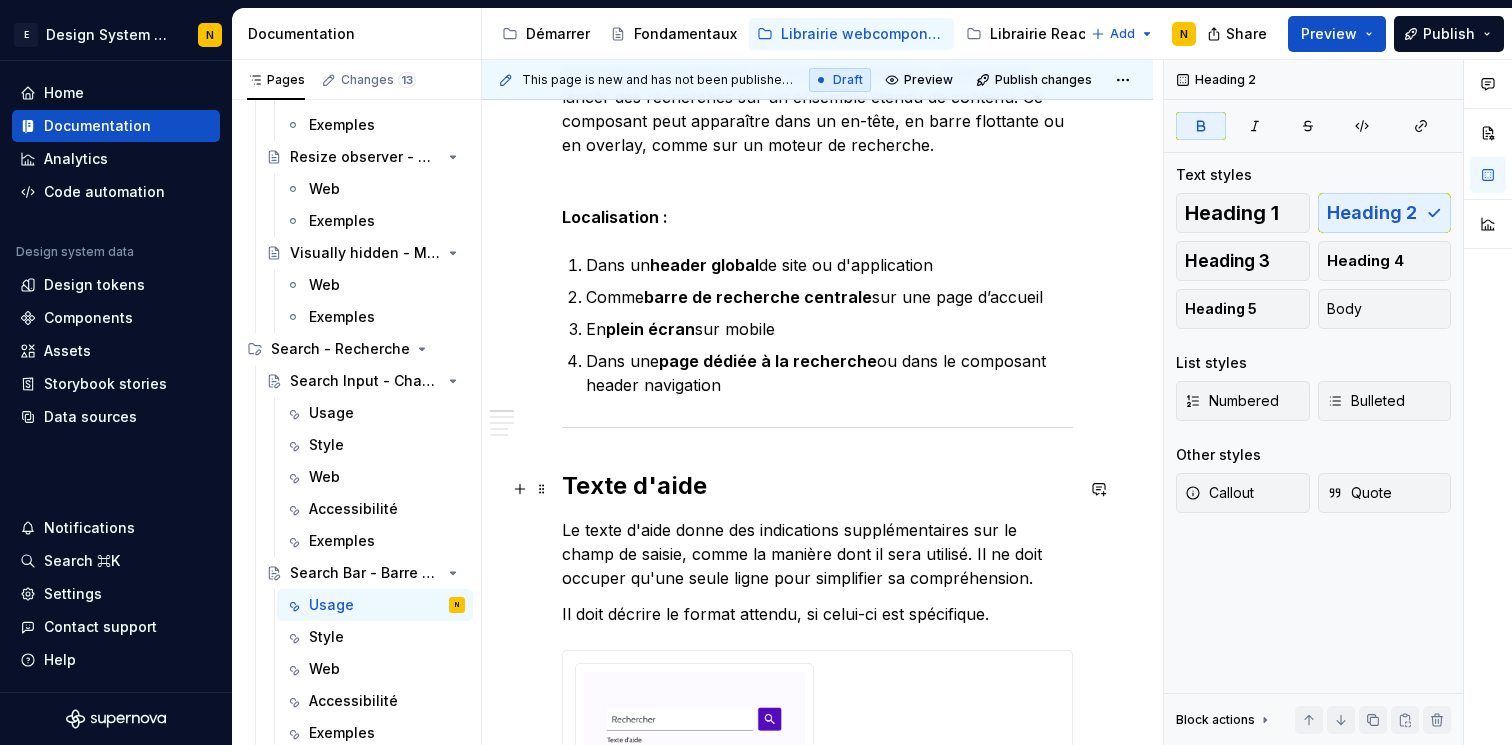 click on "Texte d'aide" at bounding box center (634, 485) 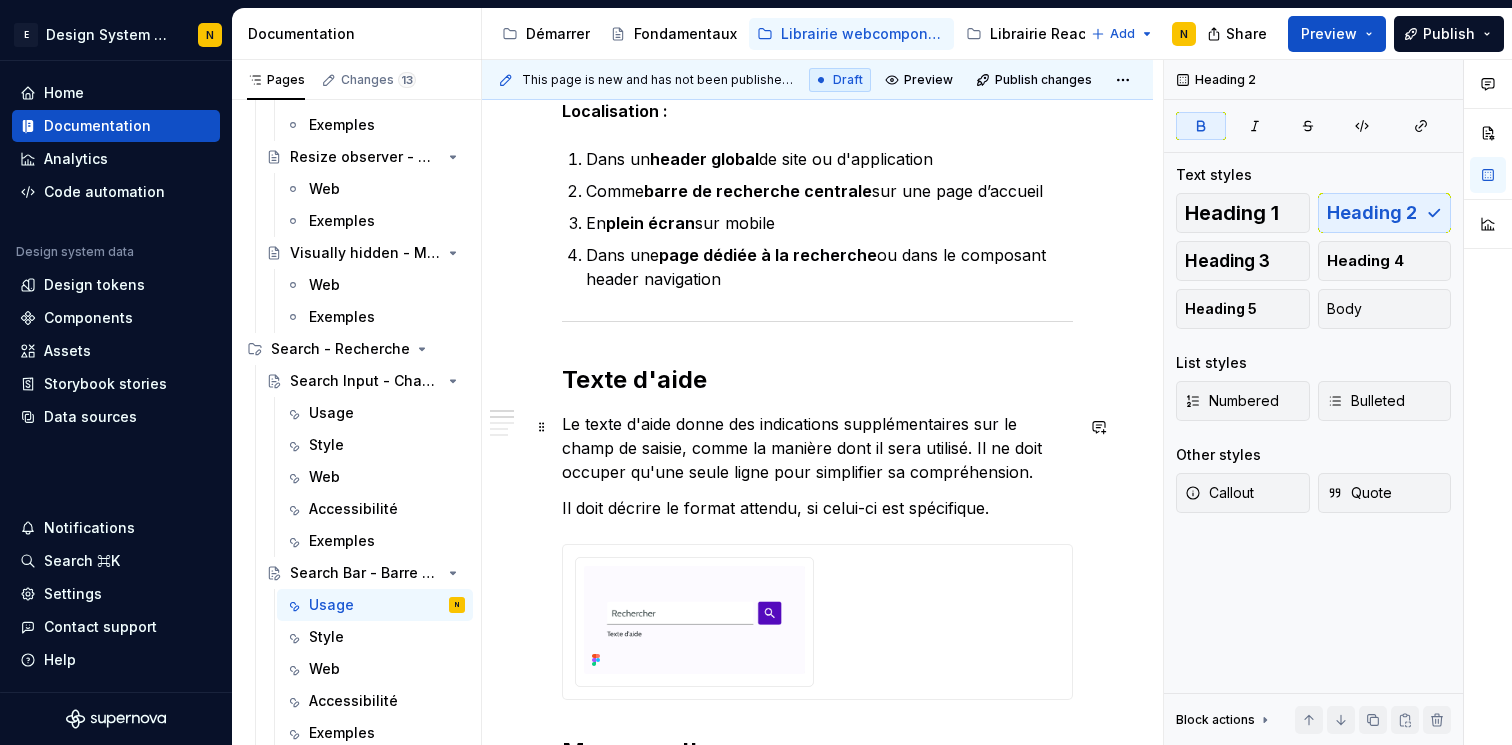 scroll, scrollTop: 726, scrollLeft: 0, axis: vertical 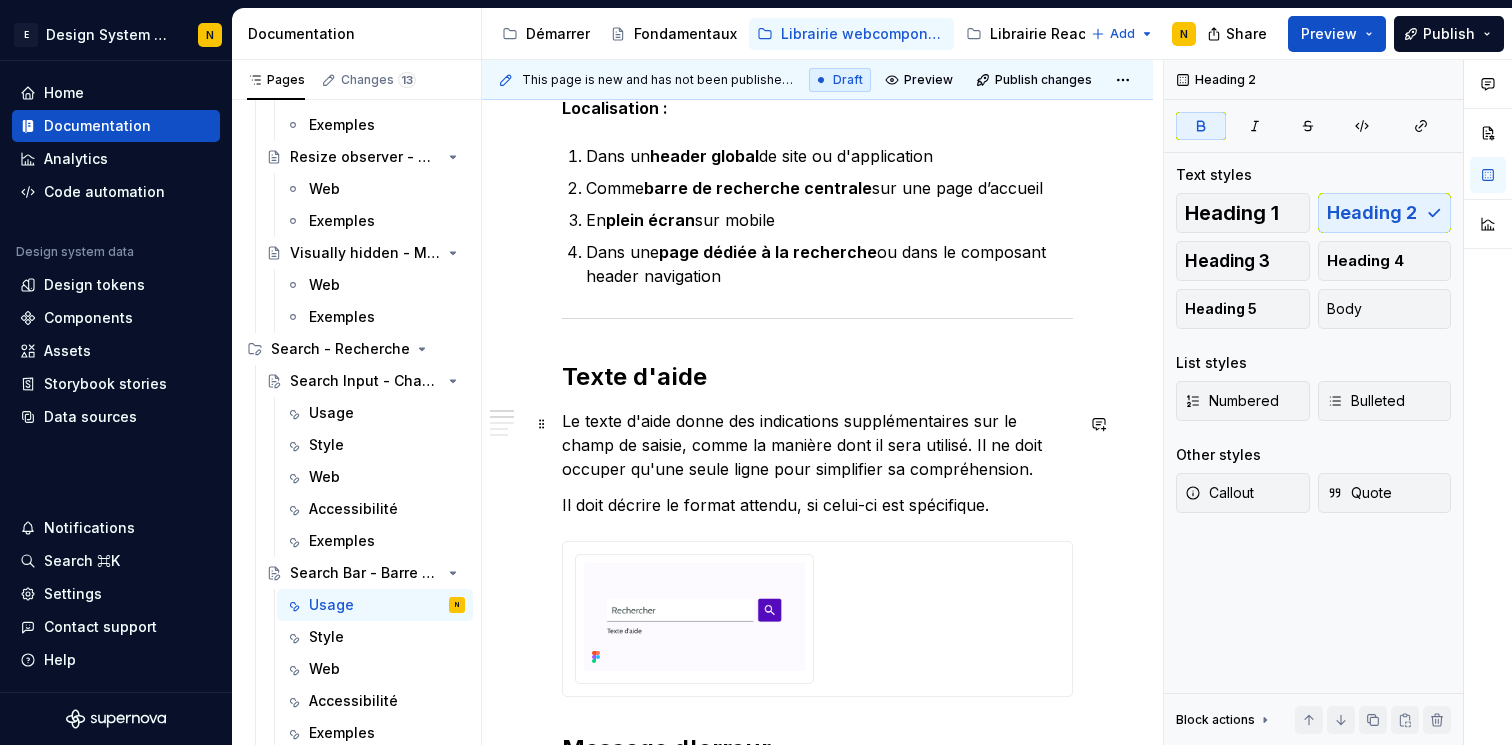 click on "Le texte d'aide donne des indications supplémentaires sur le champ de saisie, comme la manière dont il sera utilisé. Il ne doit occuper qu'une seule ligne pour simplifier sa compréhension." at bounding box center [817, 445] 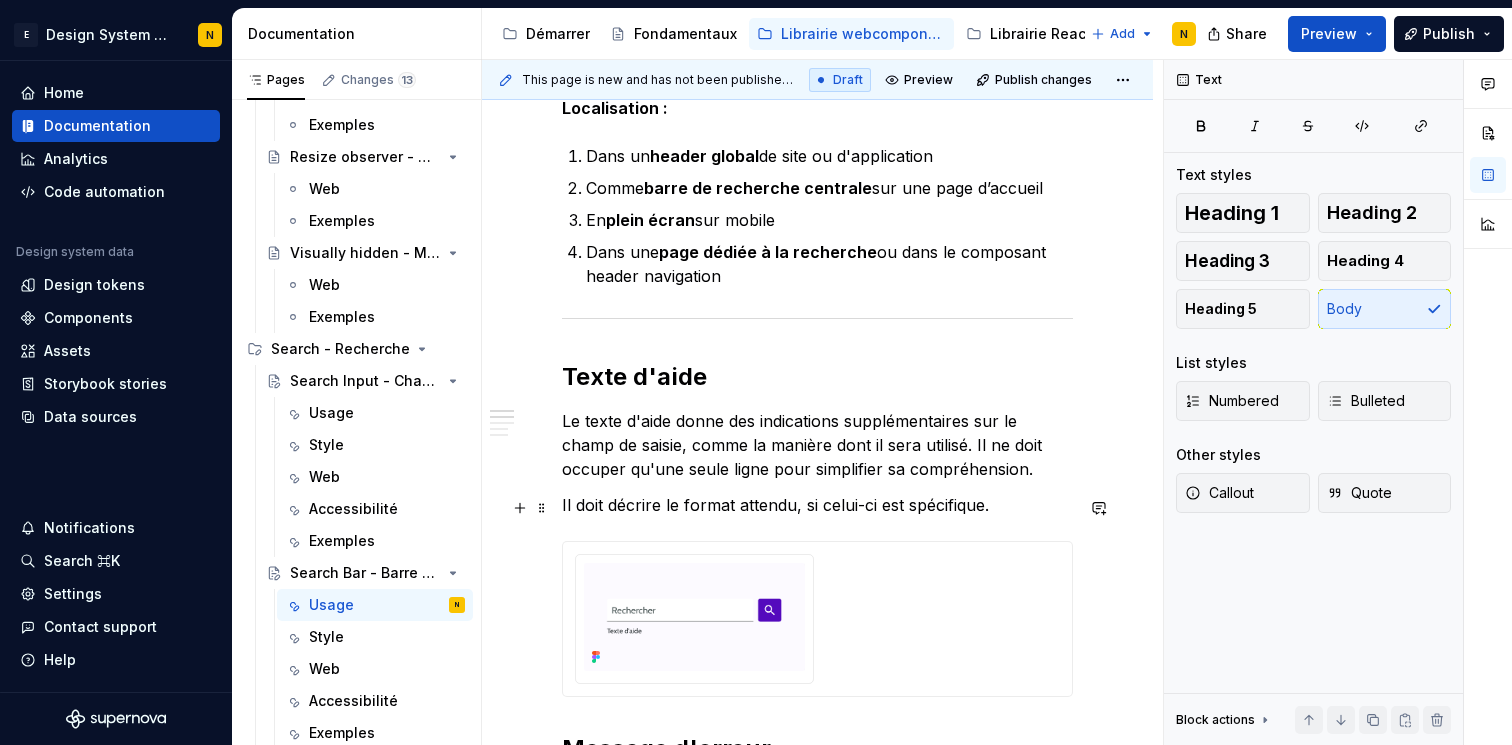 click on "Il doit décrire le format attendu, si celui-ci est spécifique." at bounding box center [817, 505] 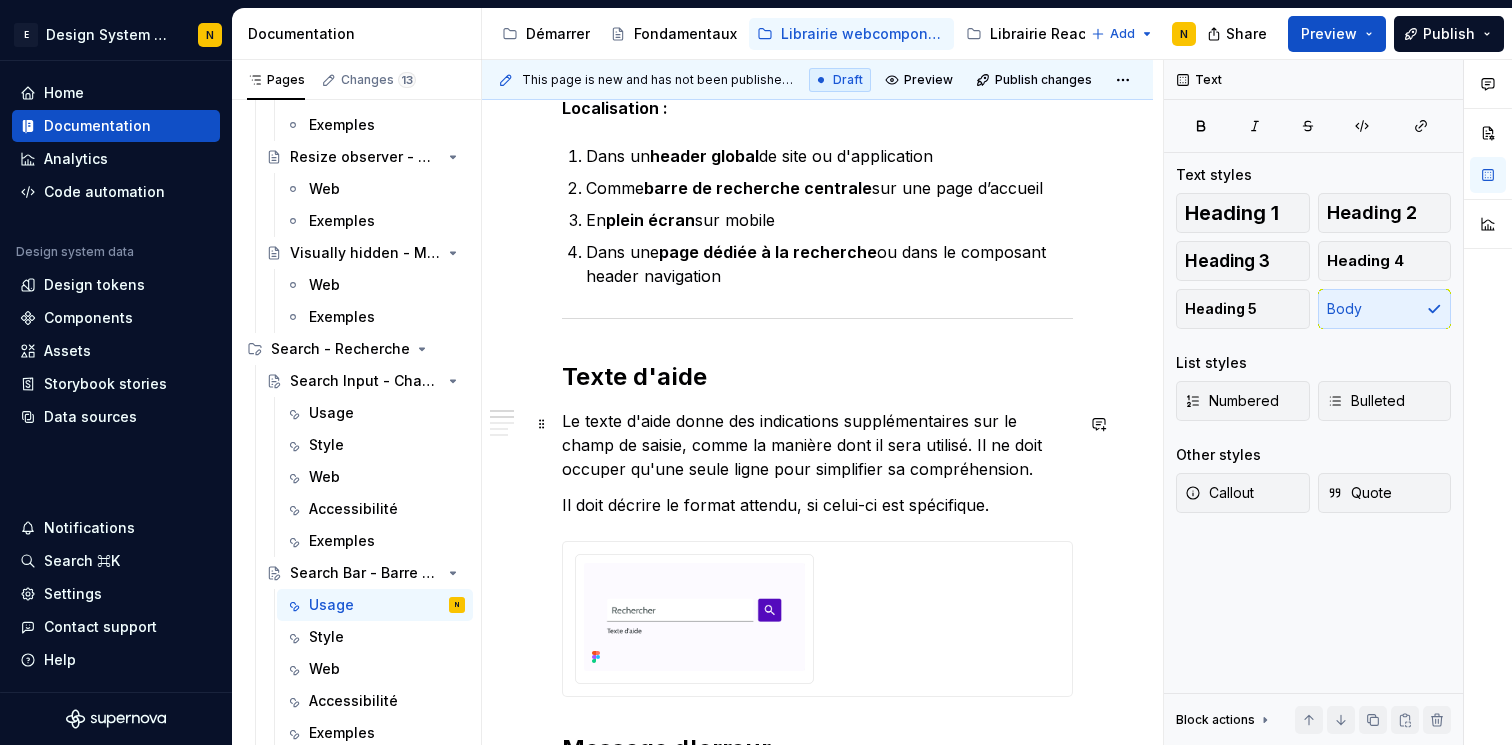 click on "Le texte d'aide donne des indications supplémentaires sur le champ de saisie, comme la manière dont il sera utilisé. Il ne doit occuper qu'une seule ligne pour simplifier sa compréhension." at bounding box center (817, 445) 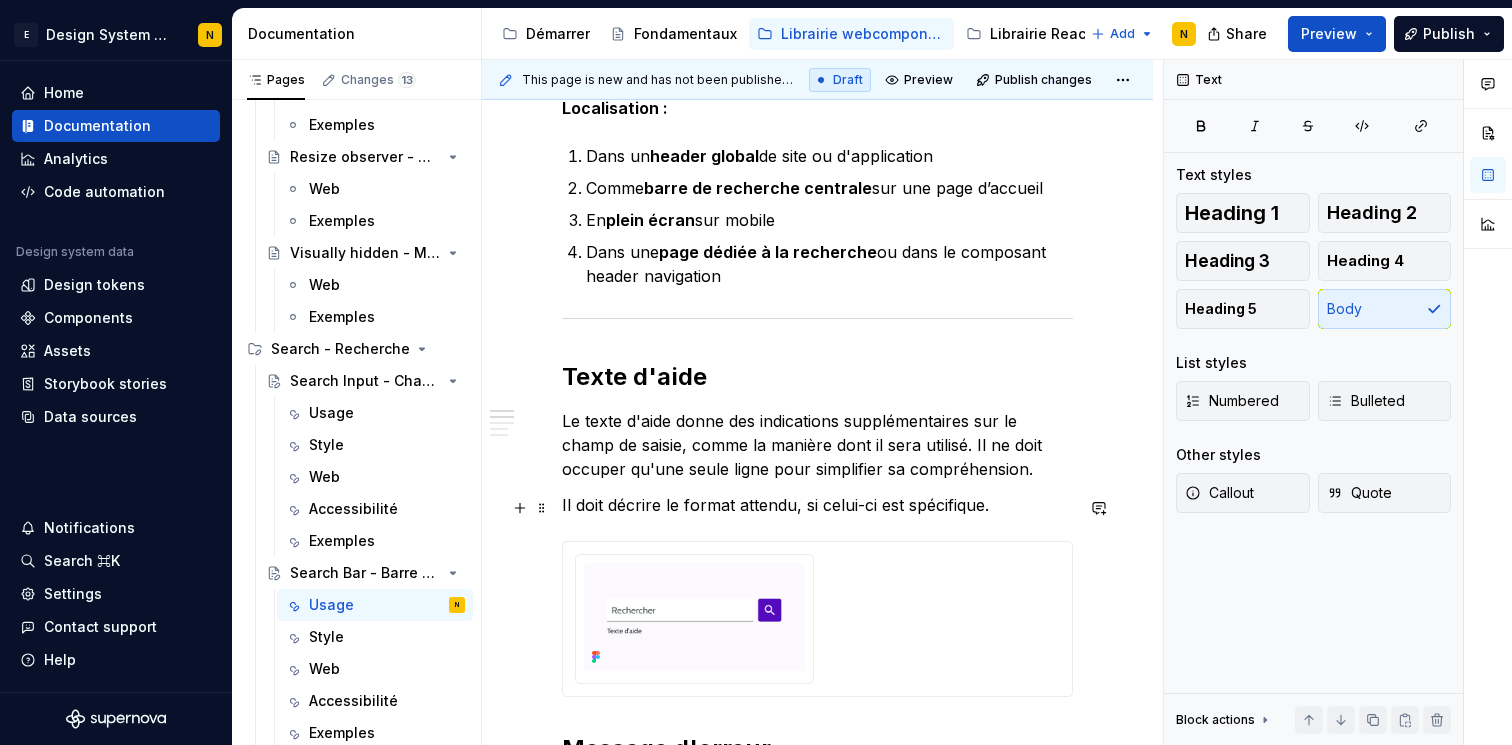 click on "Il doit décrire le format attendu, si celui-ci est spécifique." at bounding box center (817, 505) 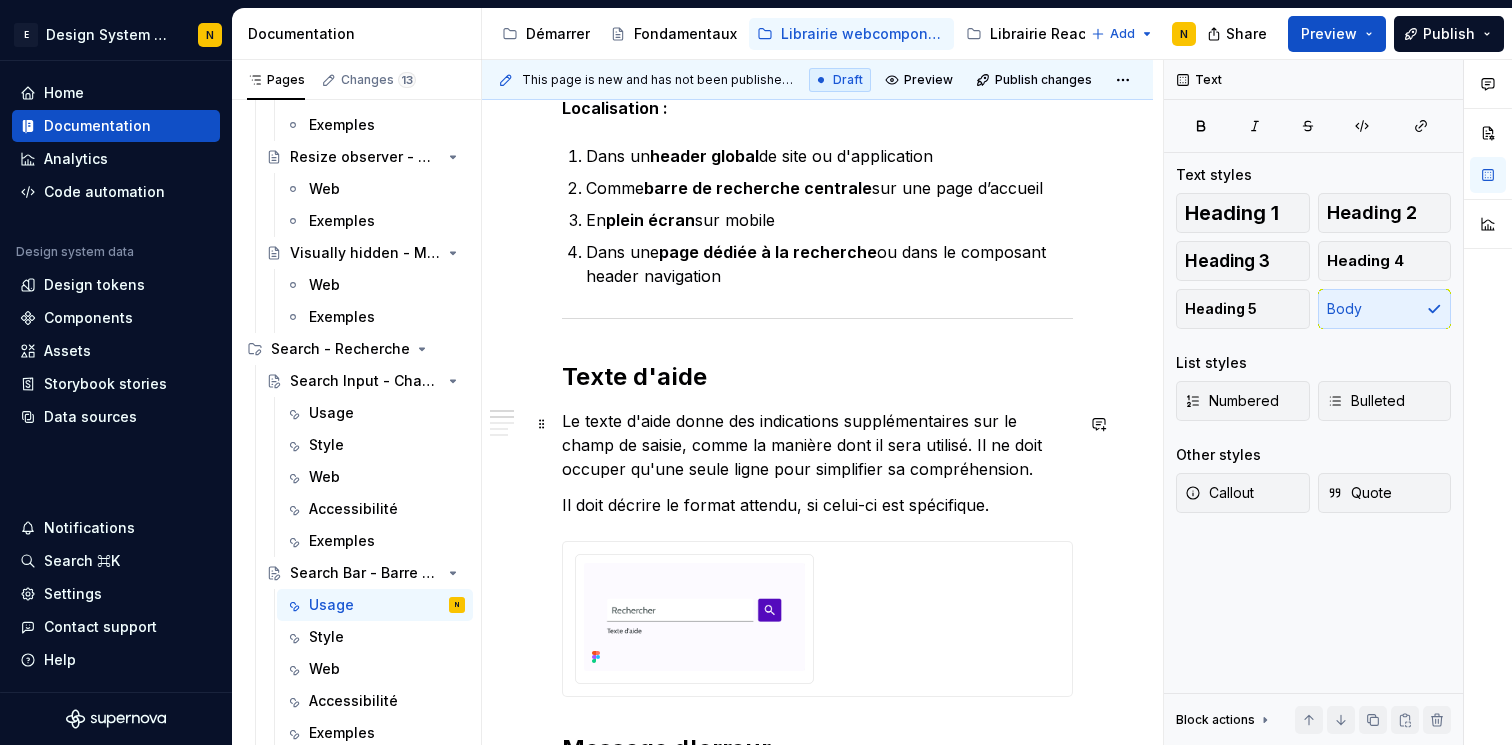 click on "Le texte d'aide donne des indications supplémentaires sur le champ de saisie, comme la manière dont il sera utilisé. Il ne doit occuper qu'une seule ligne pour simplifier sa compréhension." at bounding box center (817, 445) 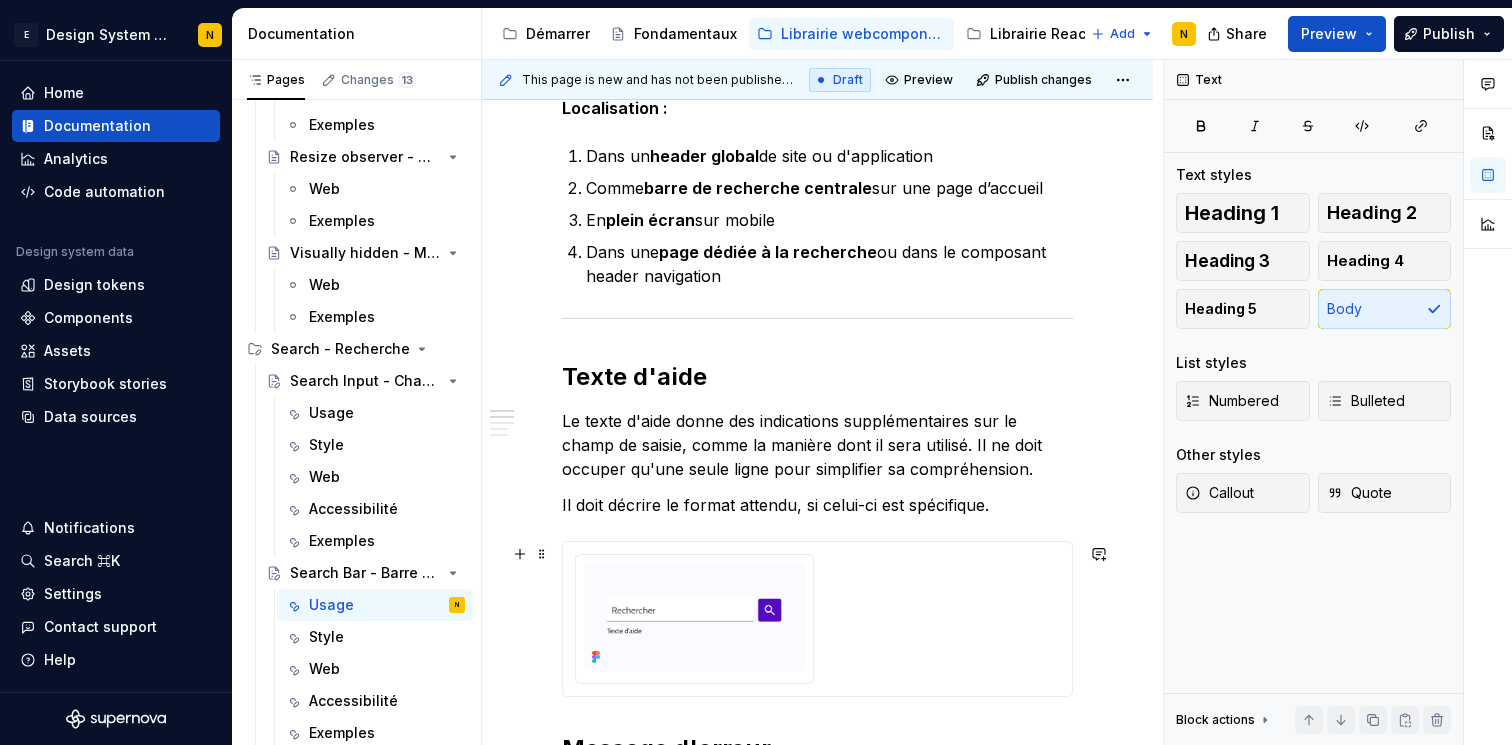 scroll, scrollTop: 733, scrollLeft: 0, axis: vertical 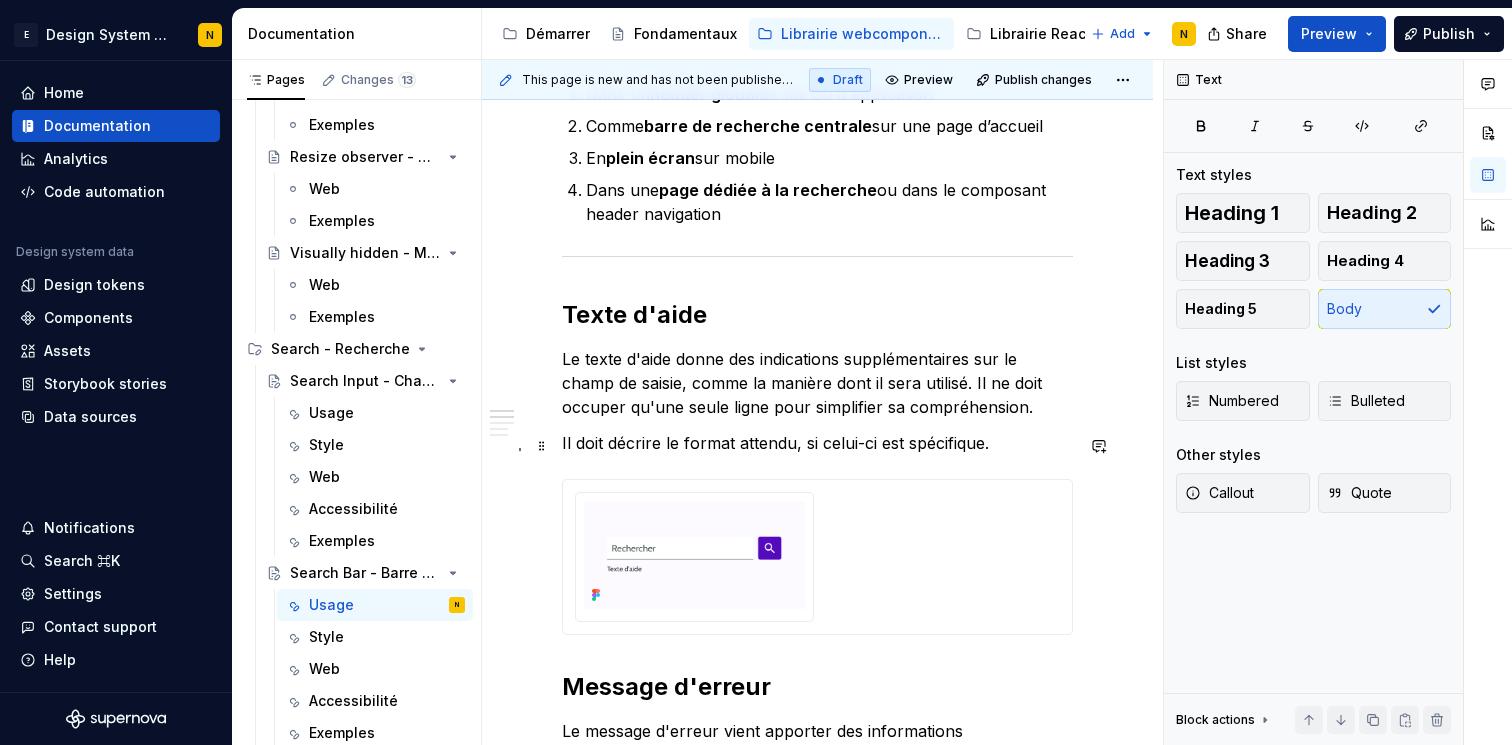 click on "Il doit décrire le format attendu, si celui-ci est spécifique." at bounding box center [817, 443] 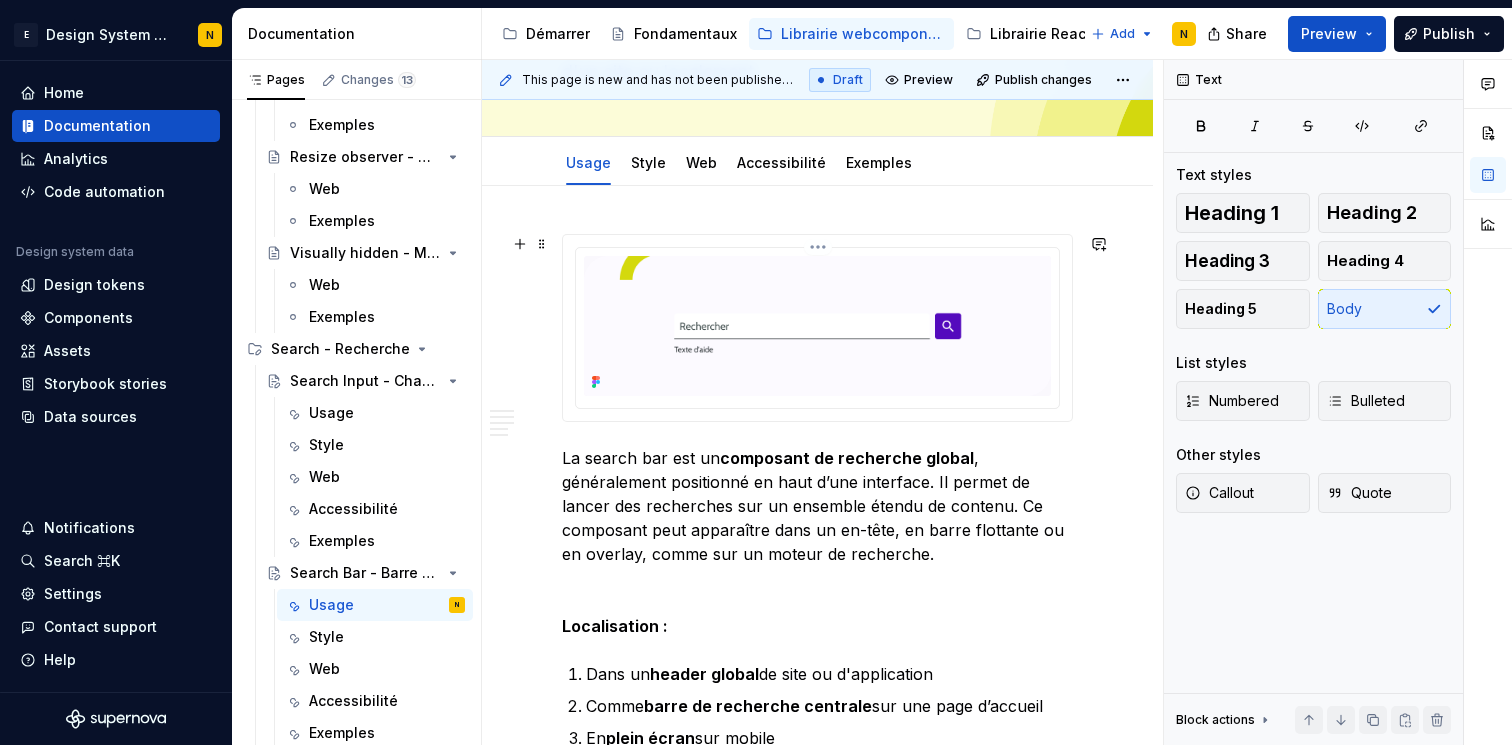 scroll, scrollTop: 207, scrollLeft: 0, axis: vertical 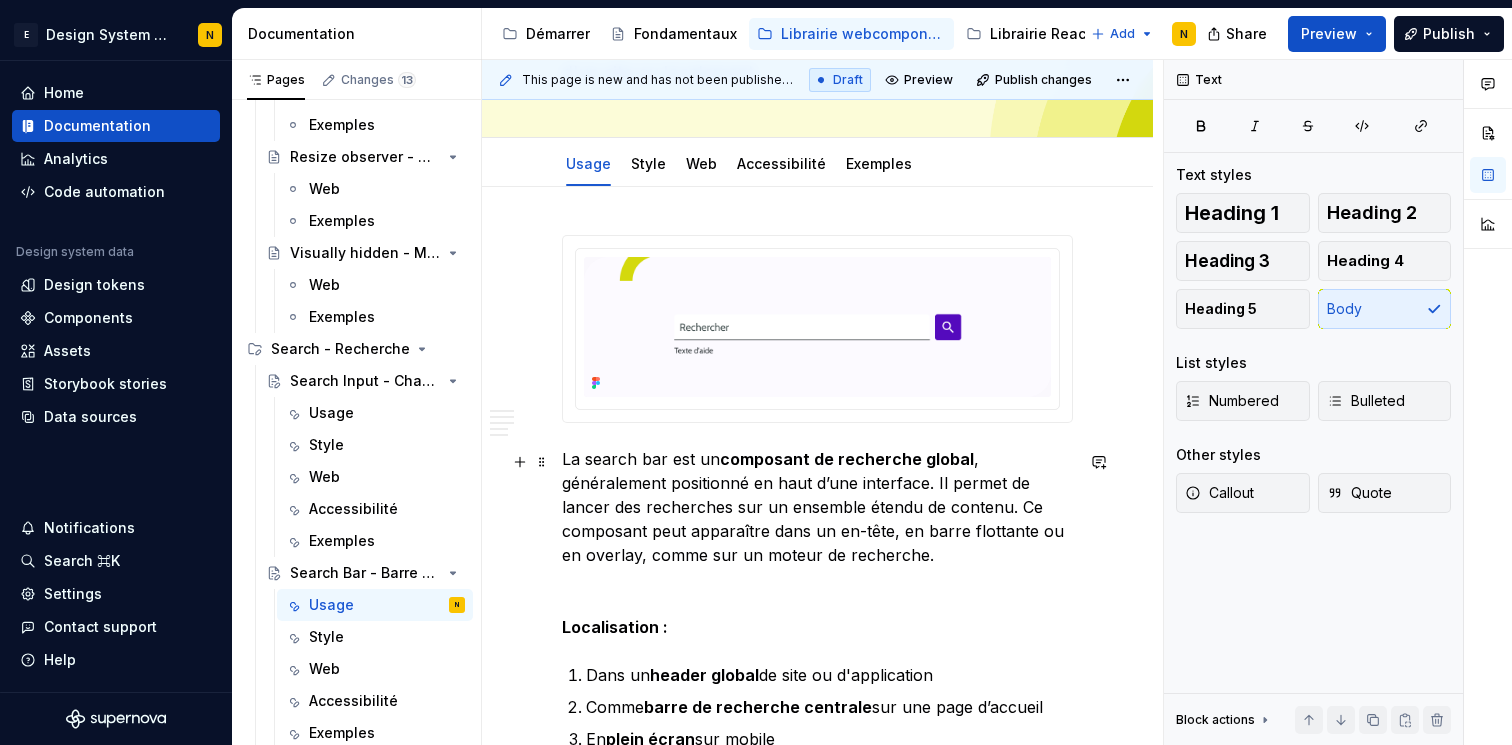 click on "La search bar est un composant de recherche global , généralement positionné en haut d’une interface. Il permet de lancer des recherches sur un ensemble étendu de contenu. Ce composant peut apparaître dans un en-tête, en barre flottante ou en overlay, comme sur un moteur de recherche." at bounding box center [817, 507] 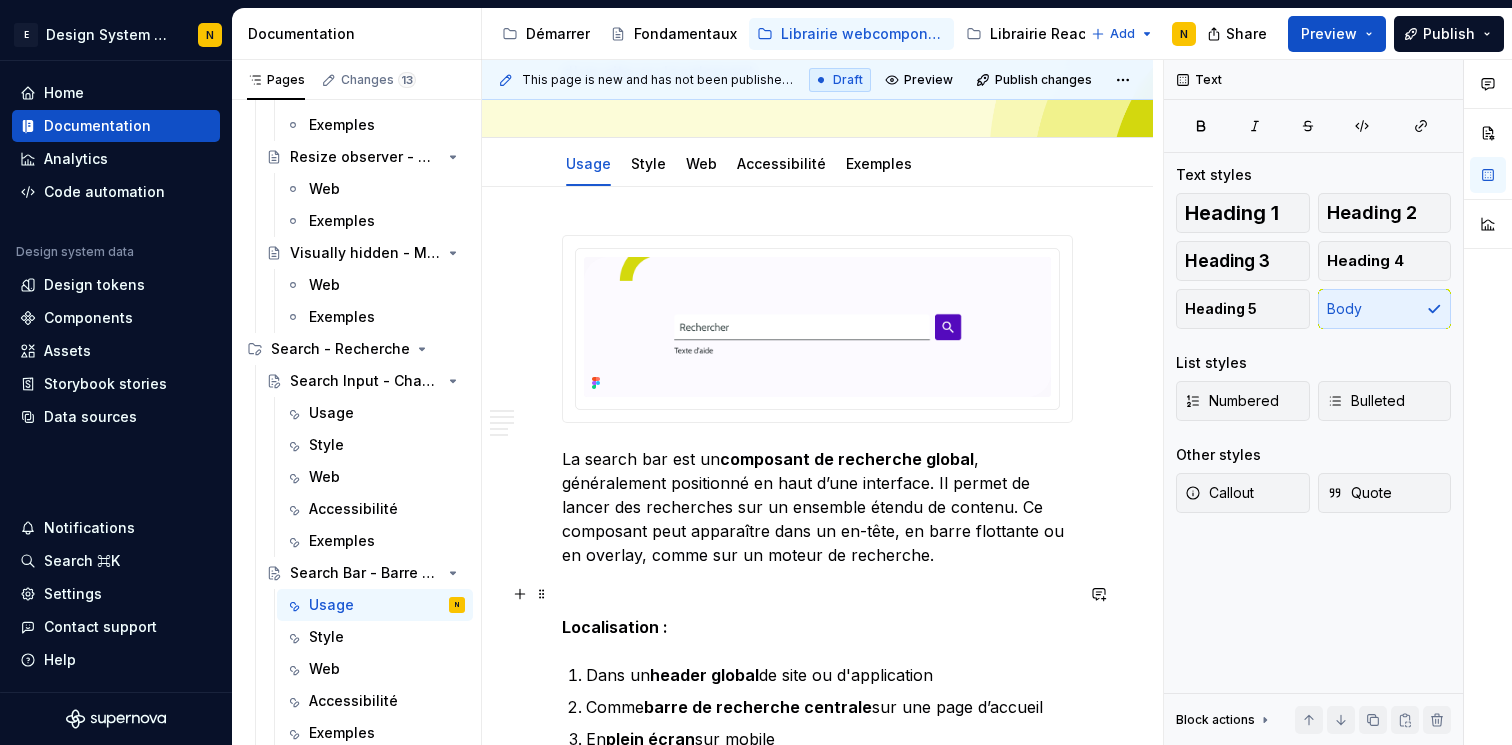 click at bounding box center [817, 591] 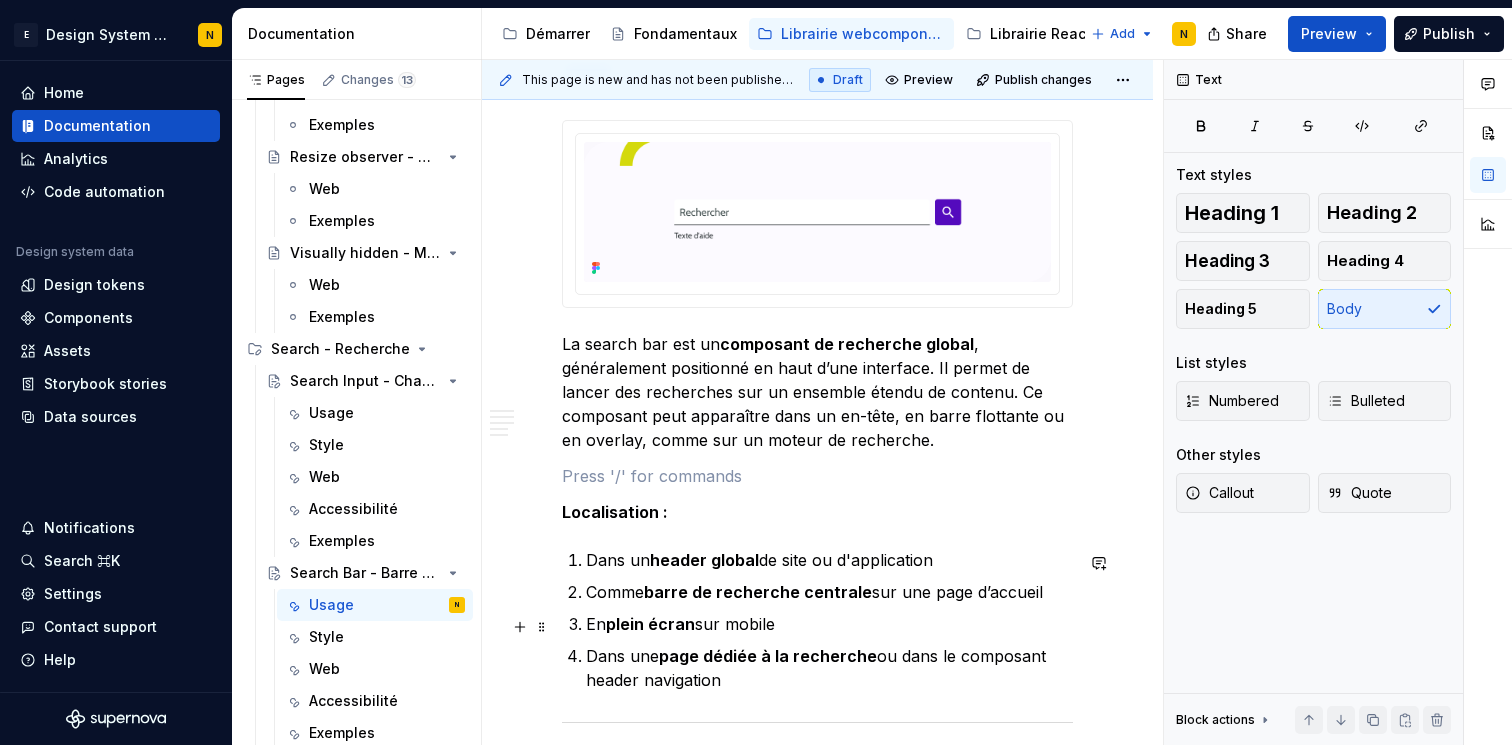scroll, scrollTop: 243, scrollLeft: 0, axis: vertical 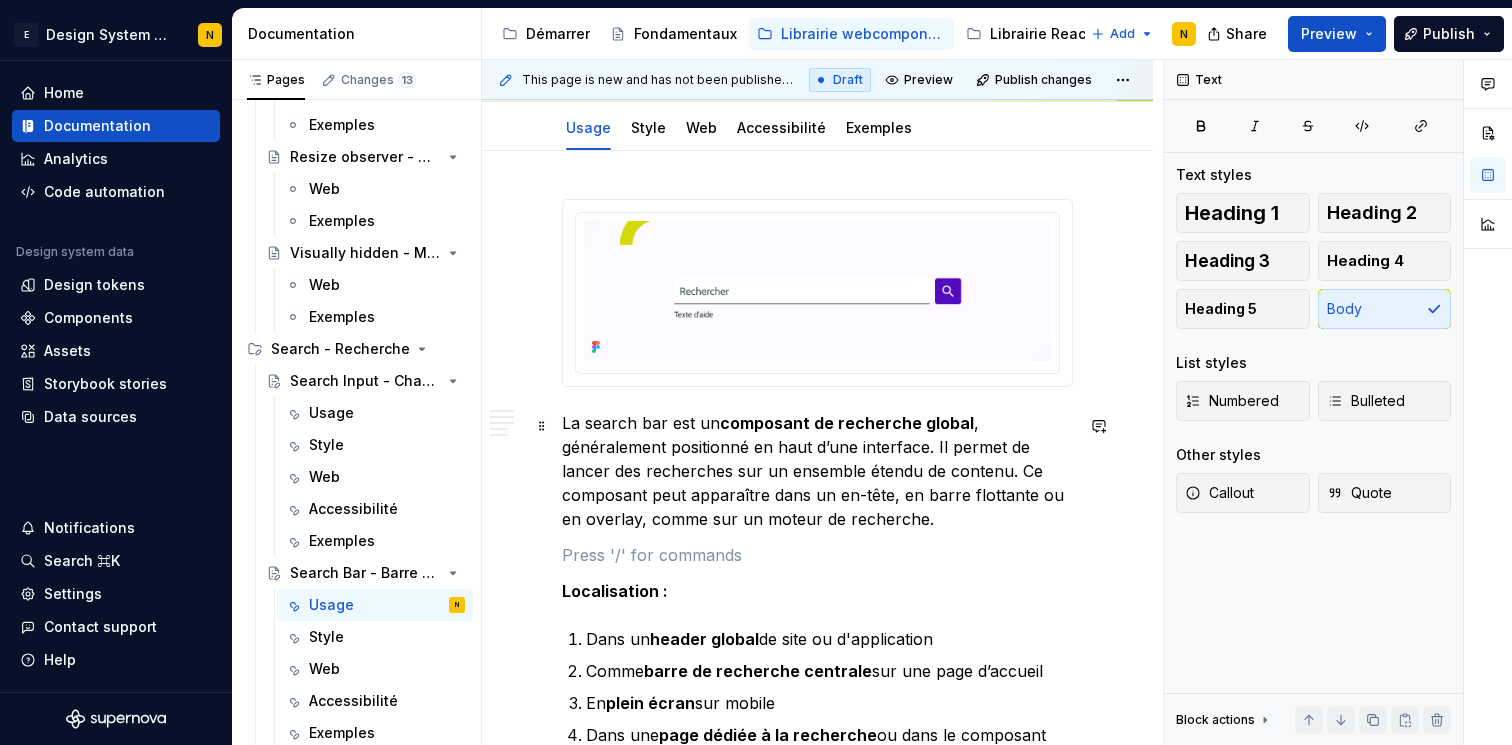click on "La search bar est un composant de recherche global , généralement positionné en haut d’une interface. Il permet de lancer des recherches sur un ensemble étendu de contenu. Ce composant peut apparaître dans un en-tête, en barre flottante ou en overlay, comme sur un moteur de recherche." at bounding box center [817, 471] 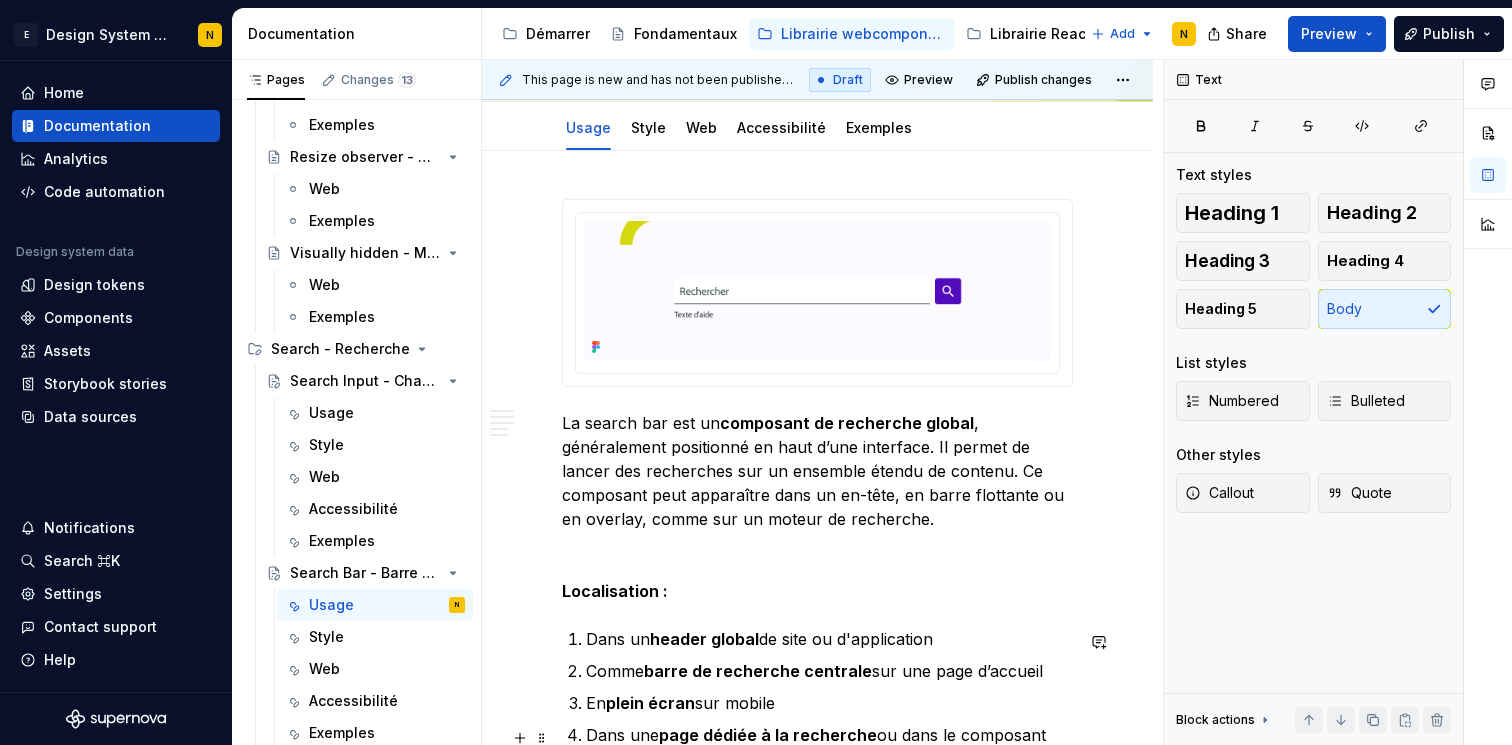 type on "*" 